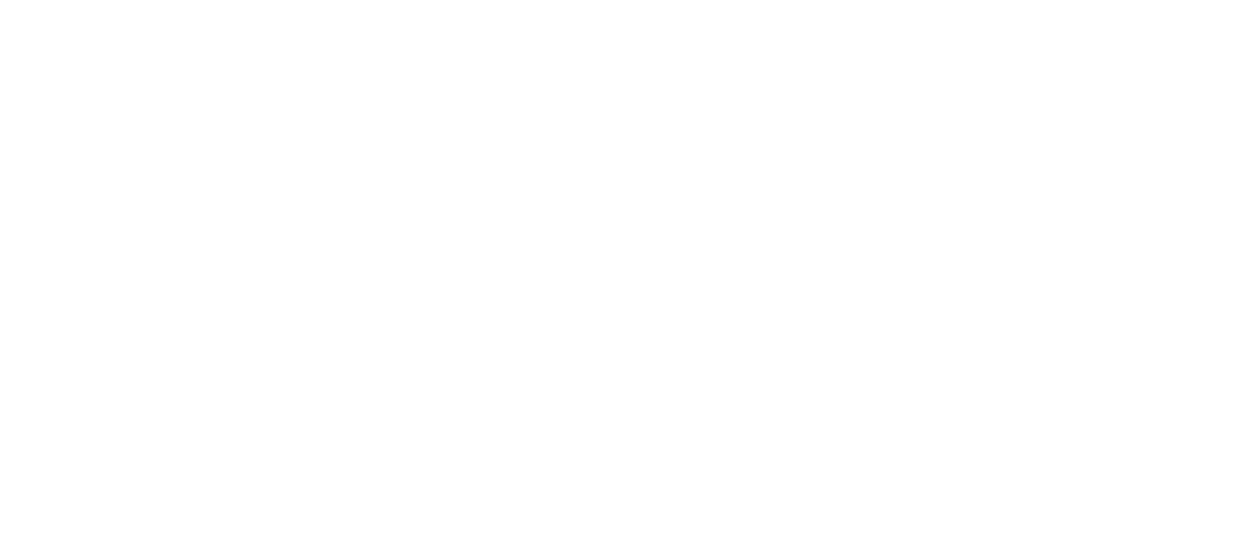 scroll, scrollTop: 0, scrollLeft: 0, axis: both 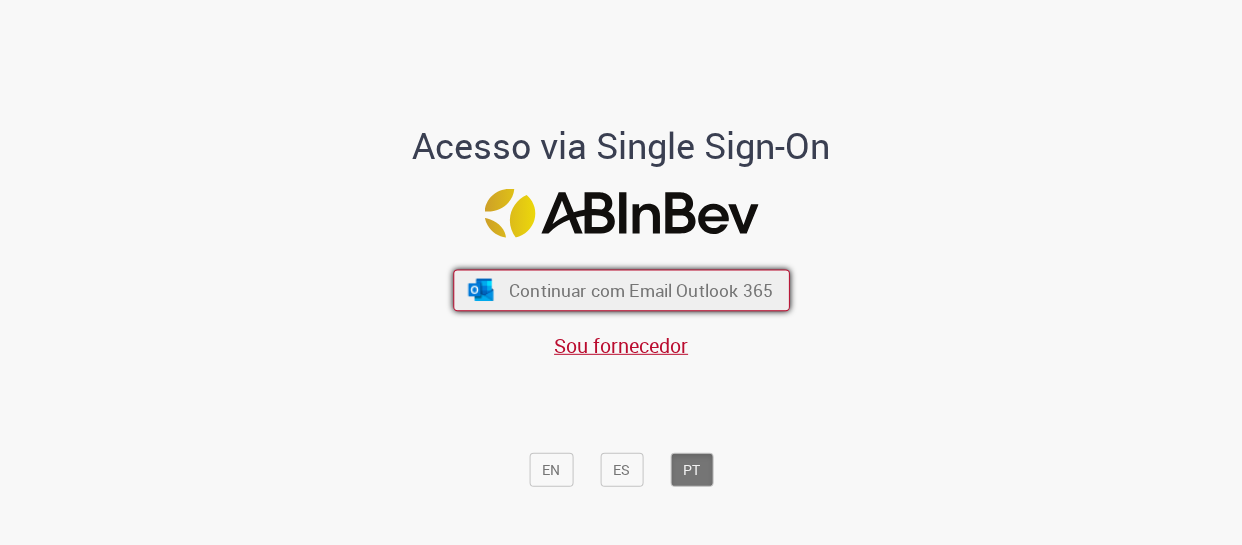 click on "Continuar com Email Outlook 365" at bounding box center (640, 290) 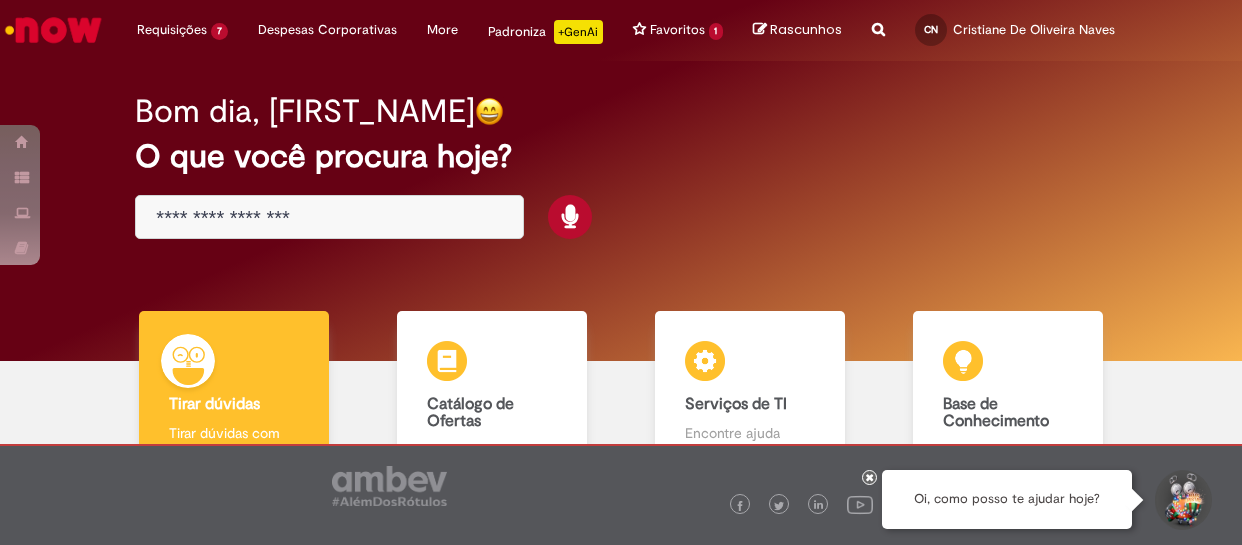 scroll, scrollTop: 0, scrollLeft: 0, axis: both 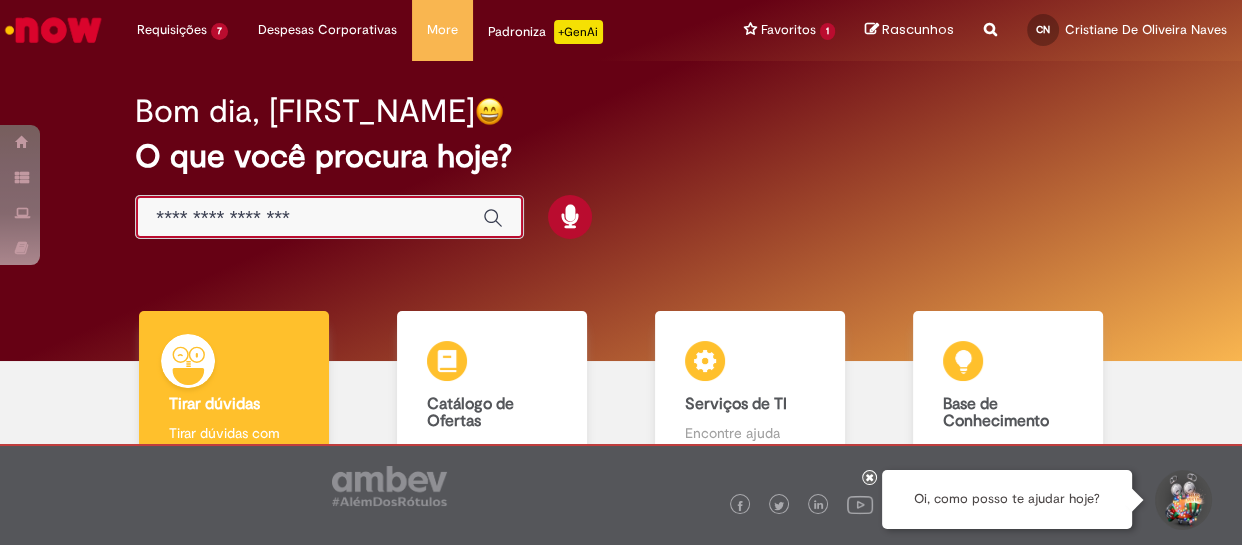 click at bounding box center (309, 218) 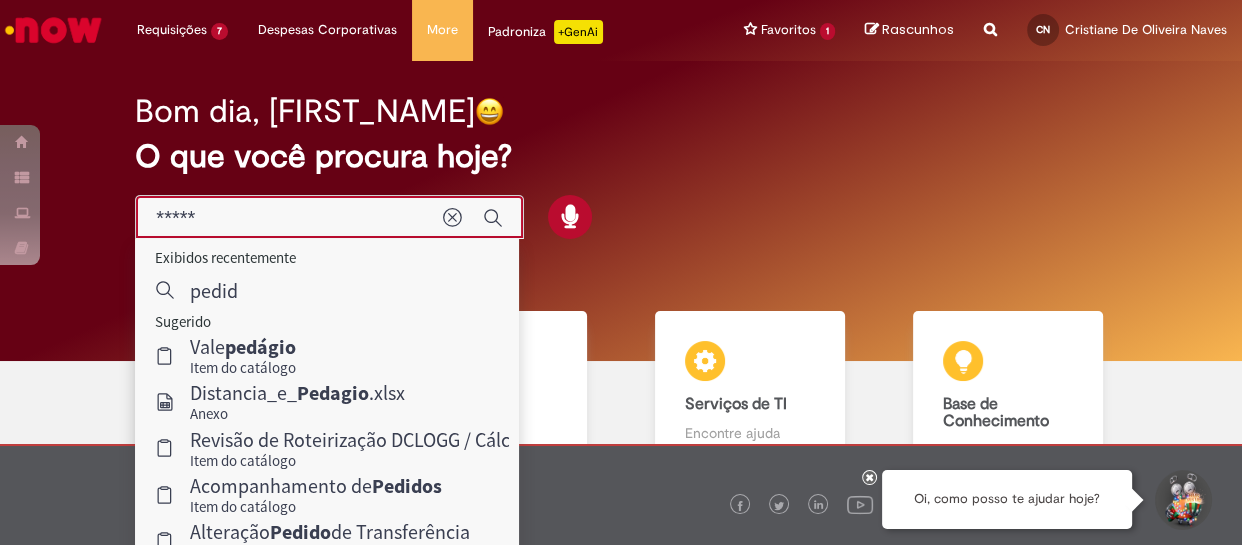 type on "******" 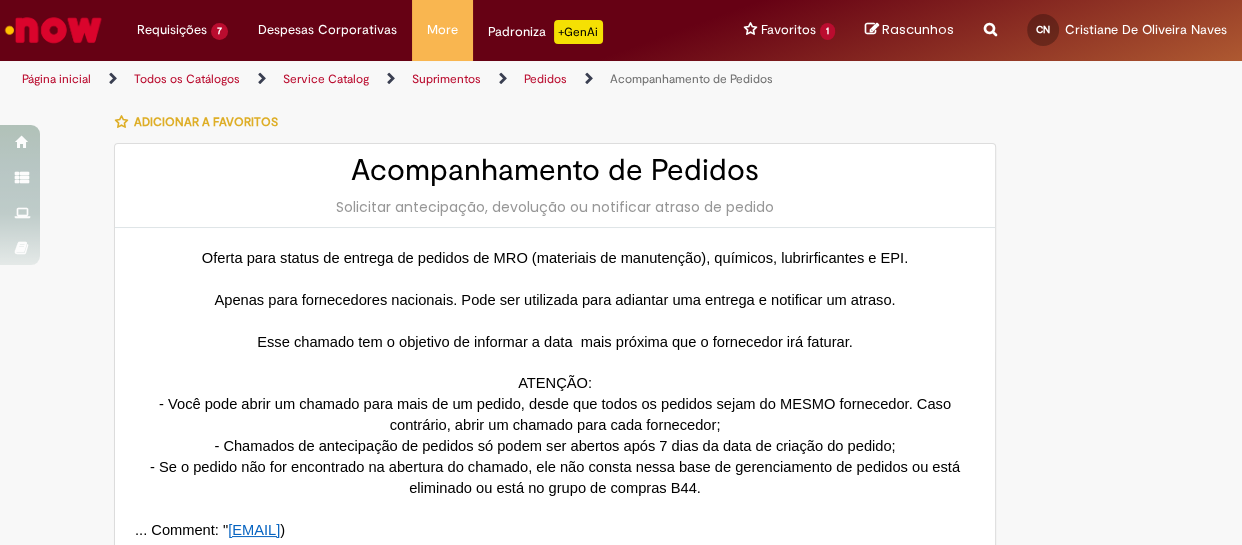 type on "**********" 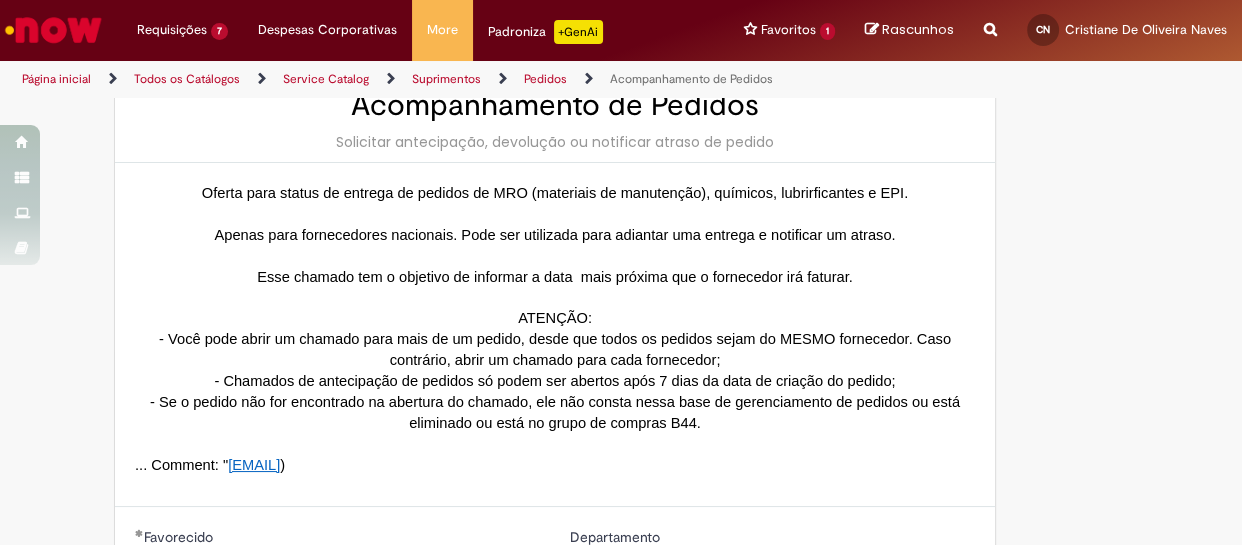 scroll, scrollTop: 0, scrollLeft: 0, axis: both 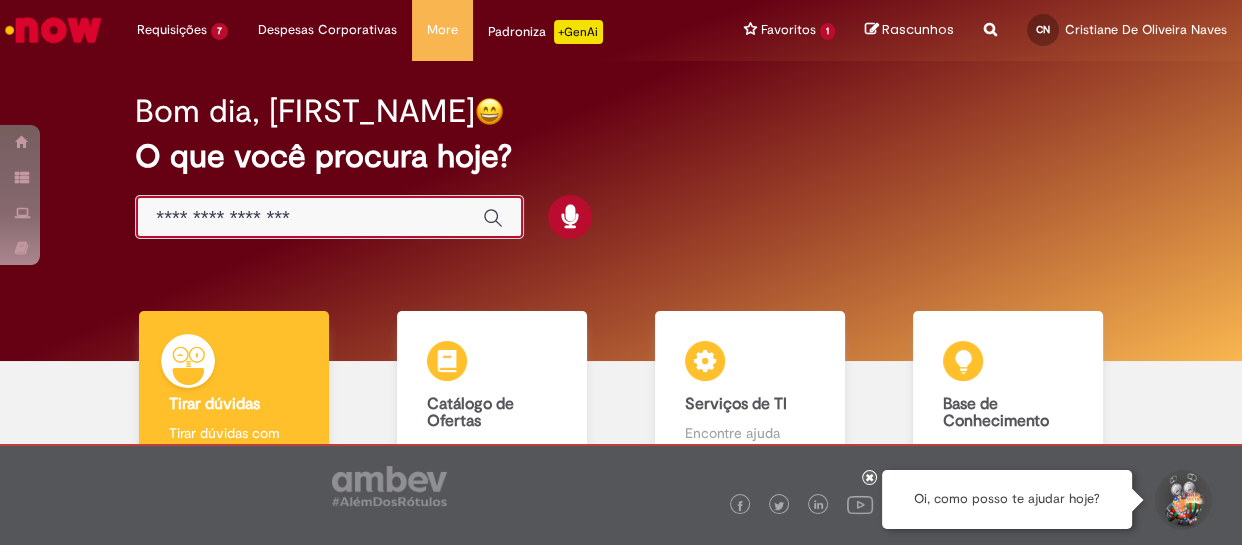 click at bounding box center [309, 218] 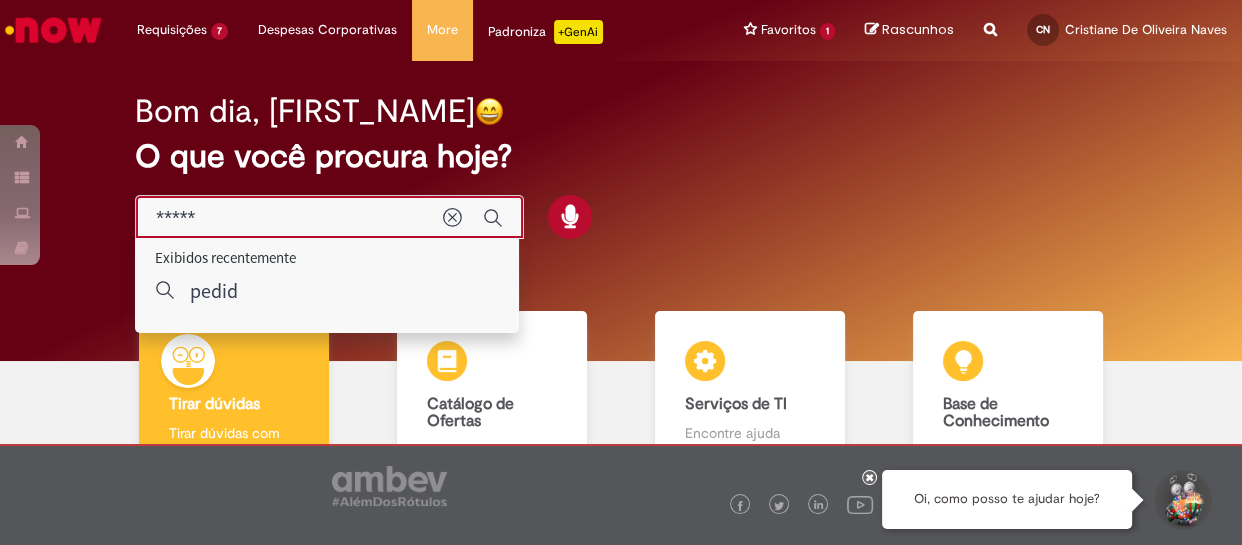 type on "****" 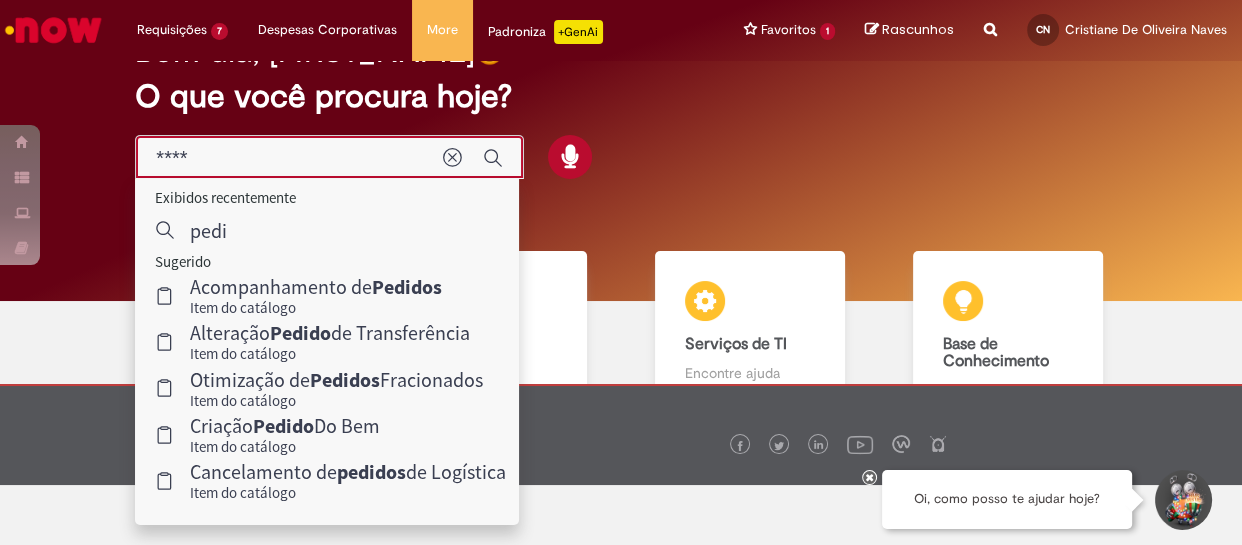 scroll, scrollTop: 90, scrollLeft: 0, axis: vertical 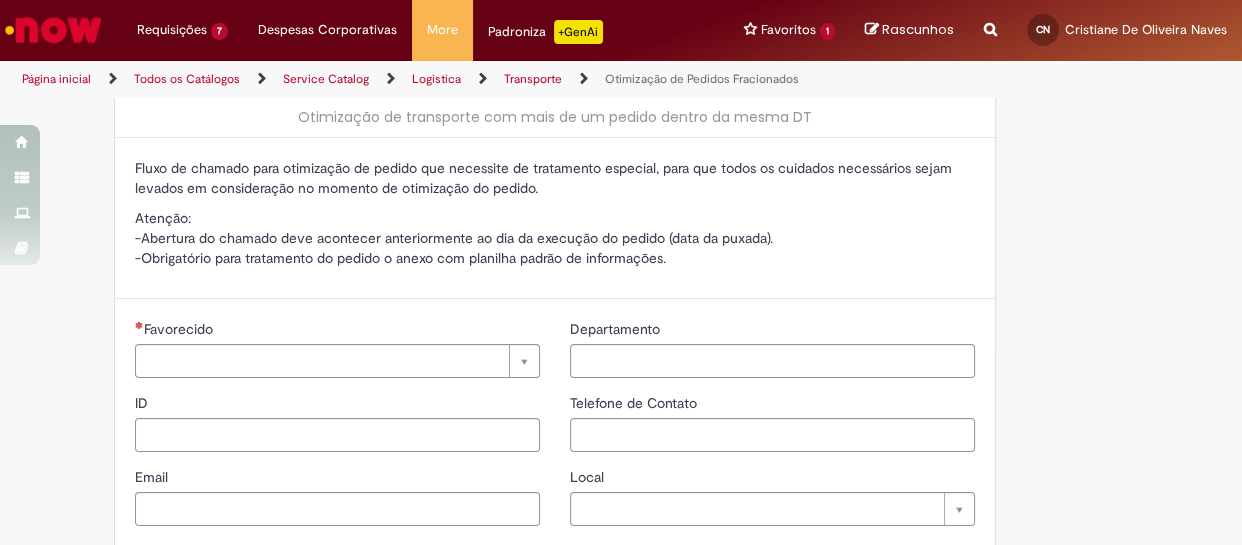 type on "**********" 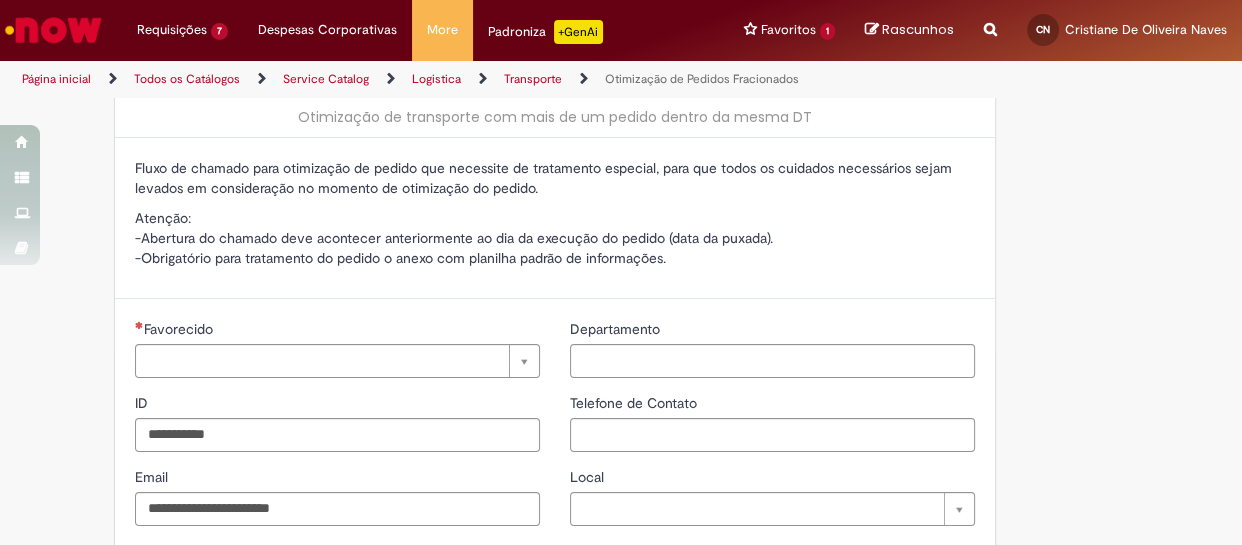 scroll, scrollTop: 0, scrollLeft: 0, axis: both 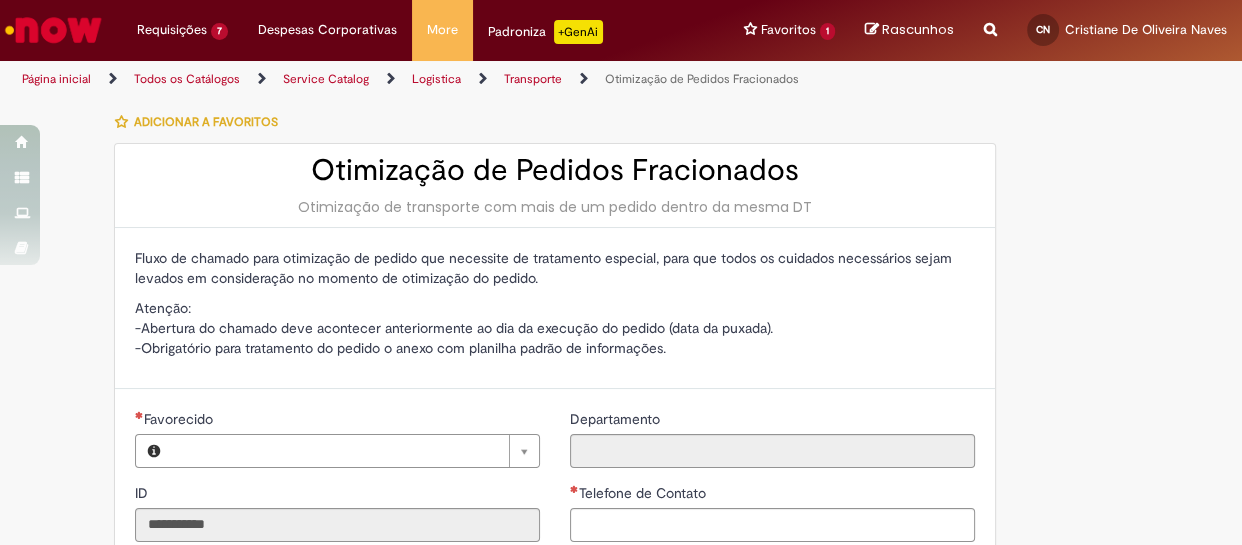 type on "**********" 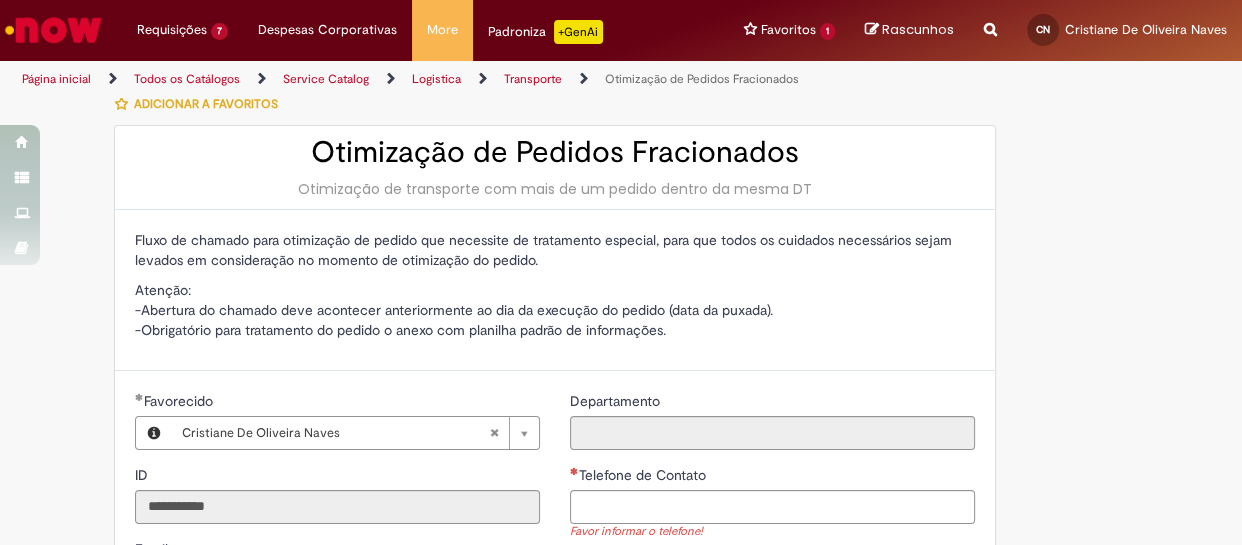 scroll, scrollTop: 0, scrollLeft: 0, axis: both 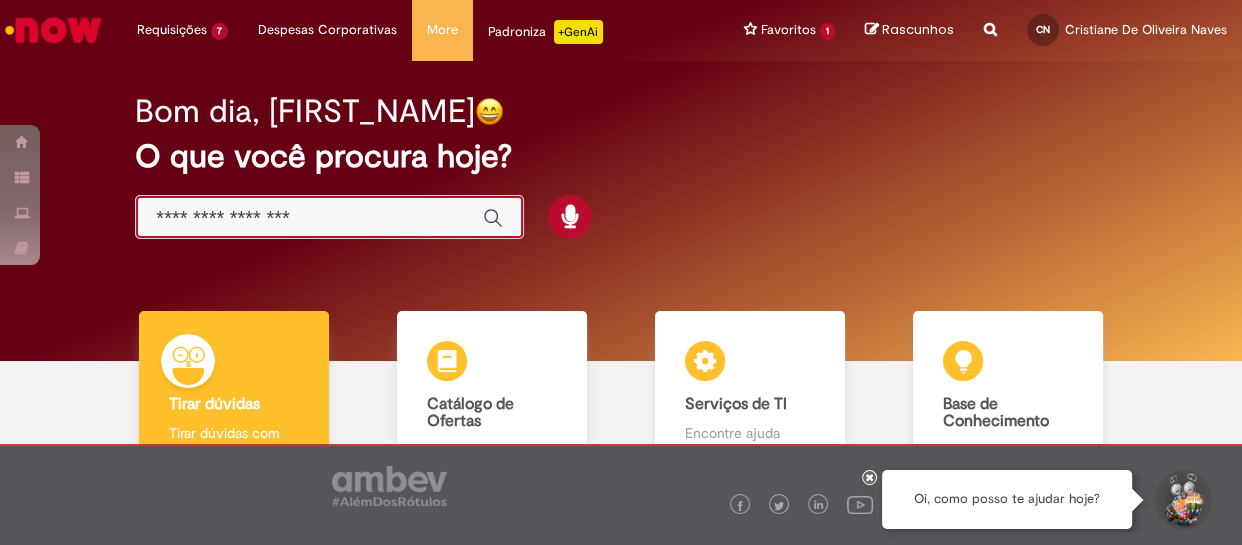 click at bounding box center (309, 218) 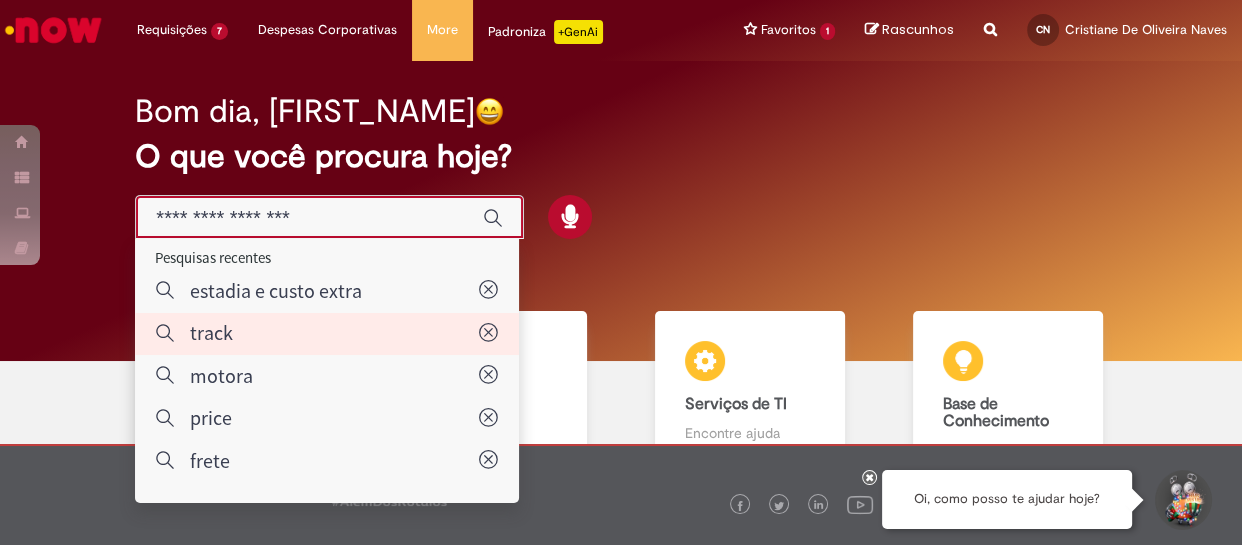 type on "*****" 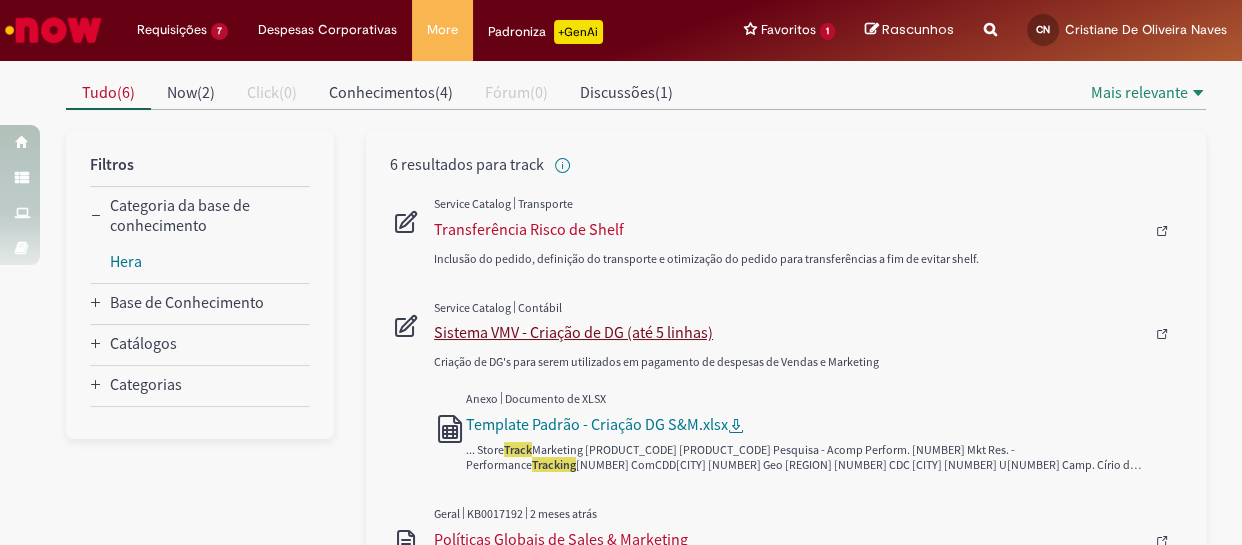 scroll, scrollTop: 0, scrollLeft: 0, axis: both 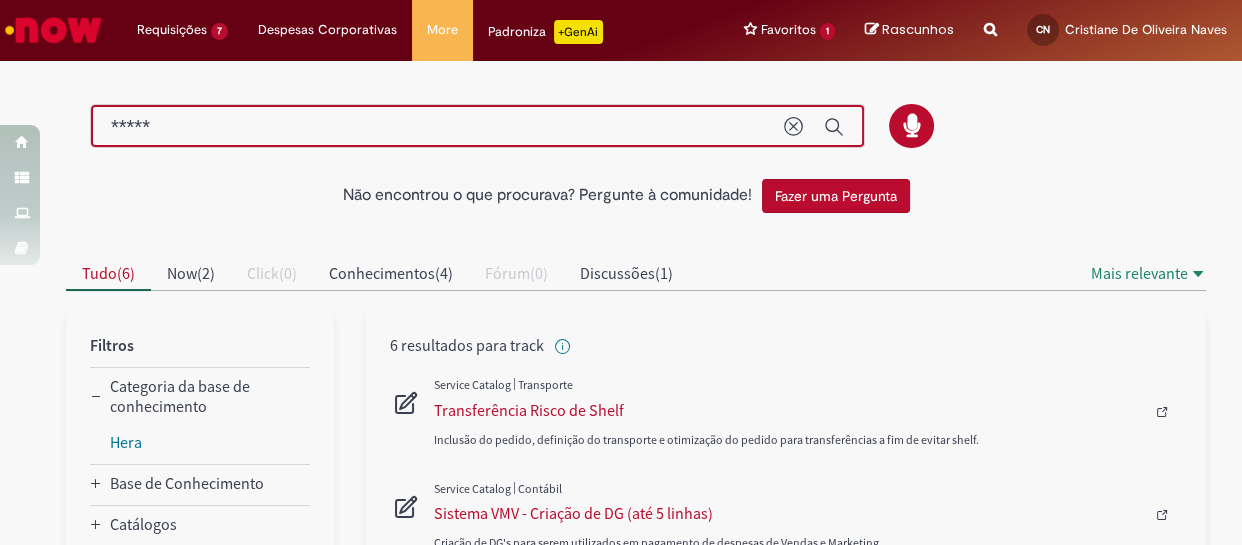 click on "*****" at bounding box center [437, 127] 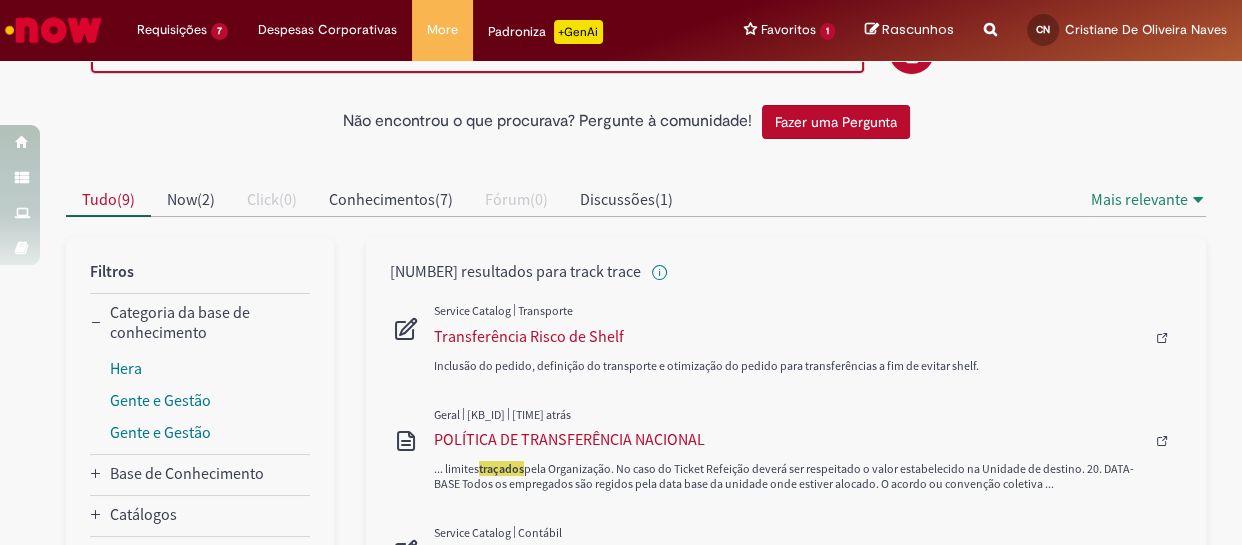 scroll, scrollTop: 0, scrollLeft: 0, axis: both 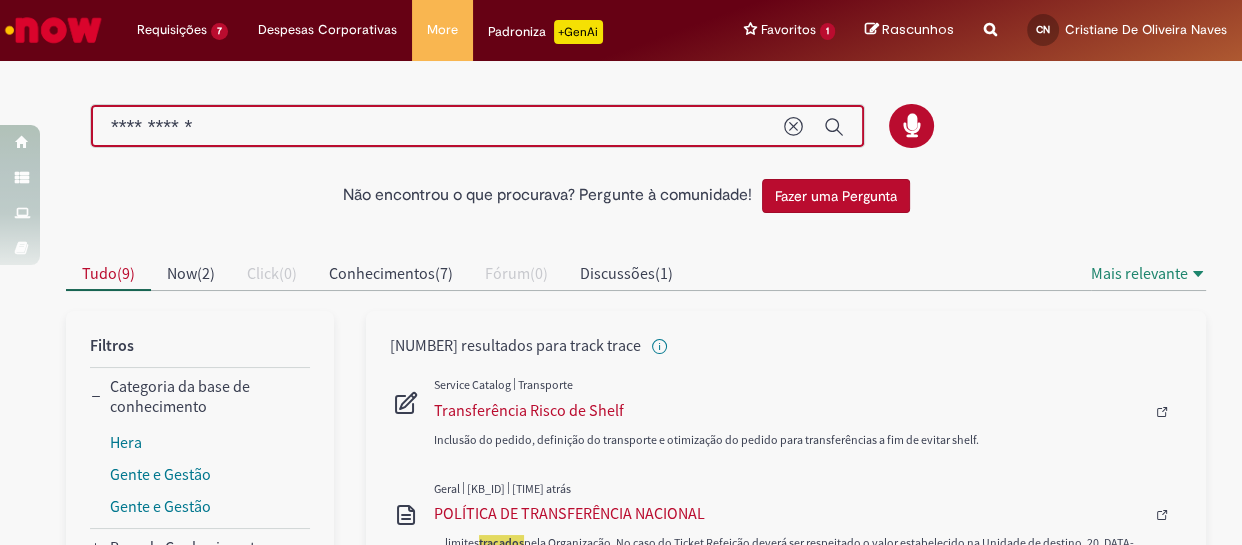click on "**********" at bounding box center (437, 127) 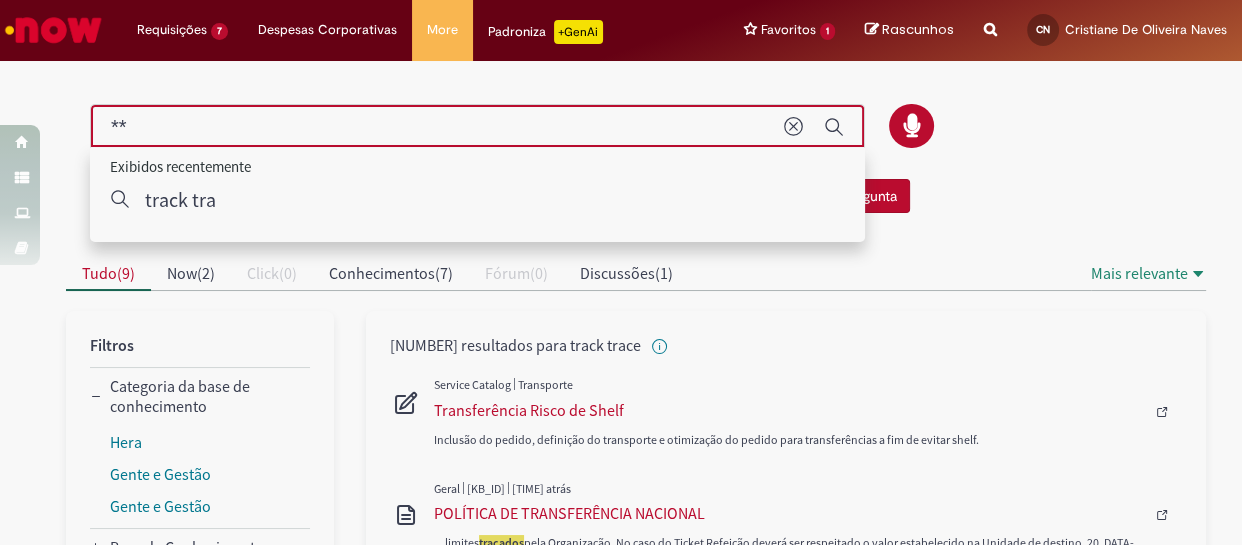 type on "*" 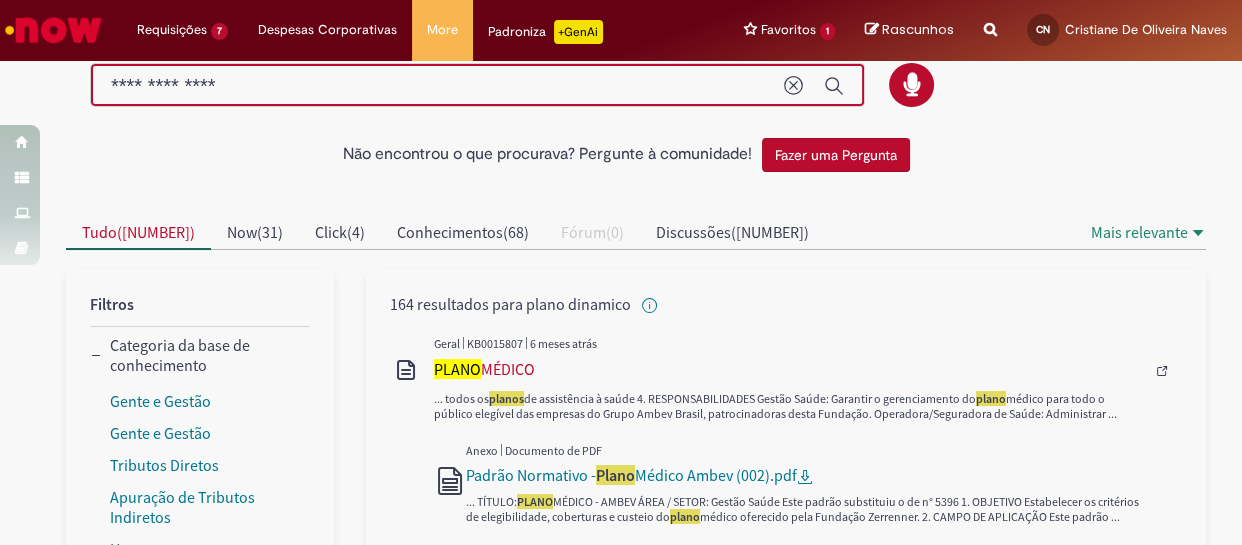 scroll, scrollTop: 0, scrollLeft: 0, axis: both 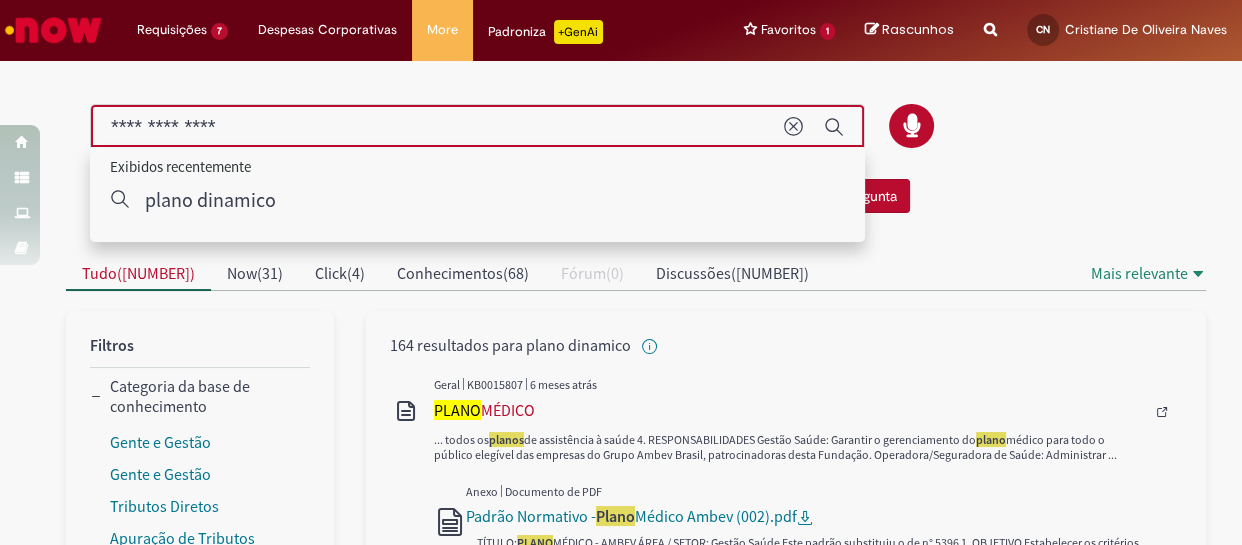 drag, startPoint x: 314, startPoint y: 125, endPoint x: 59, endPoint y: 121, distance: 255.03137 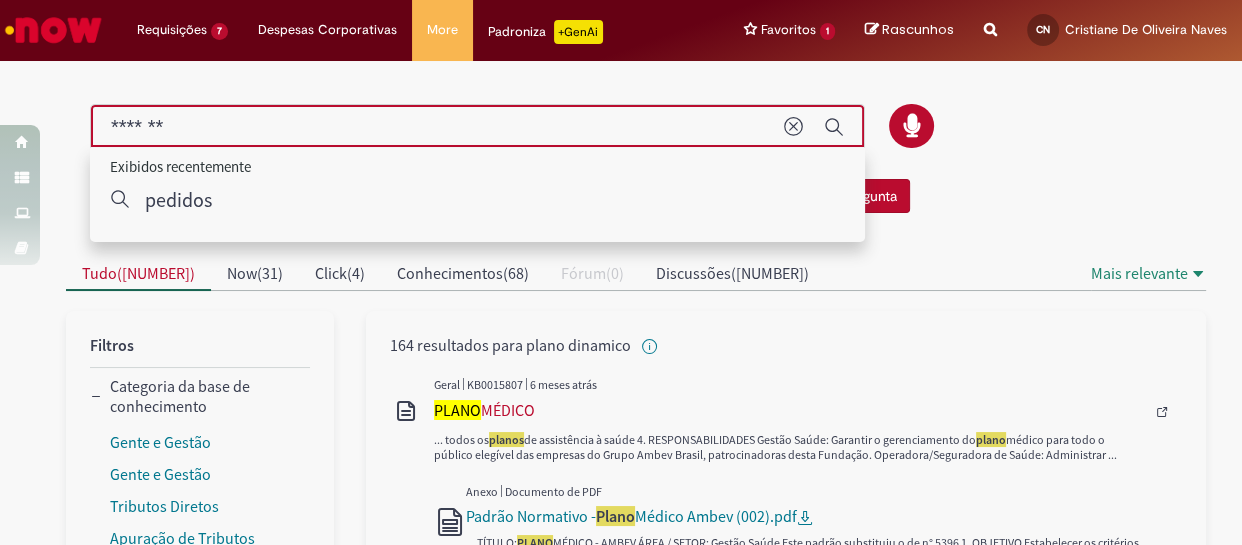 type on "*******" 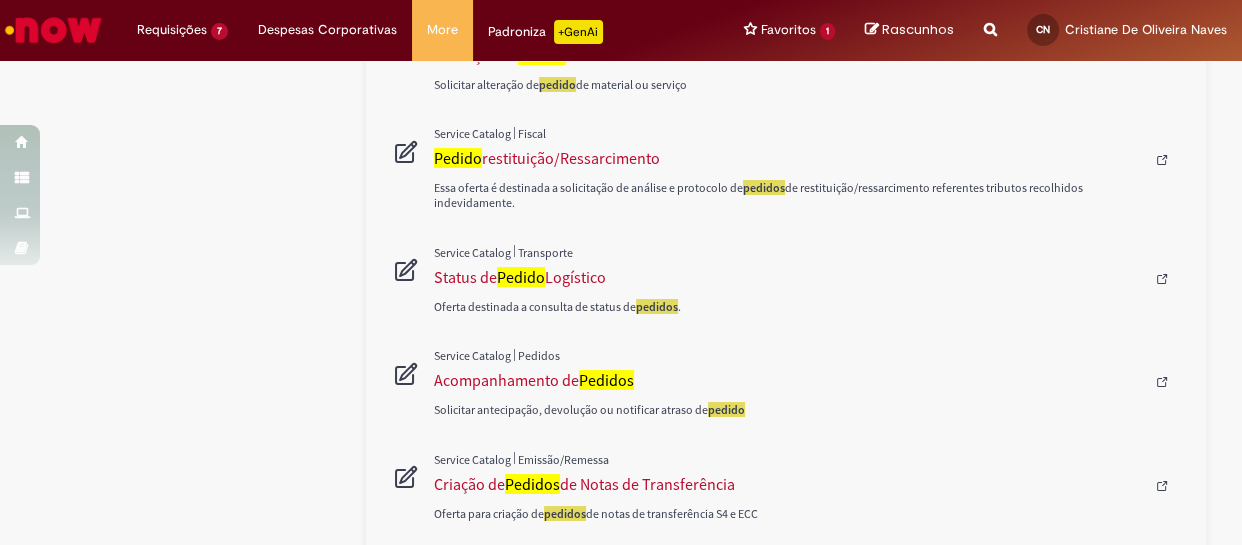 scroll, scrollTop: 1283, scrollLeft: 0, axis: vertical 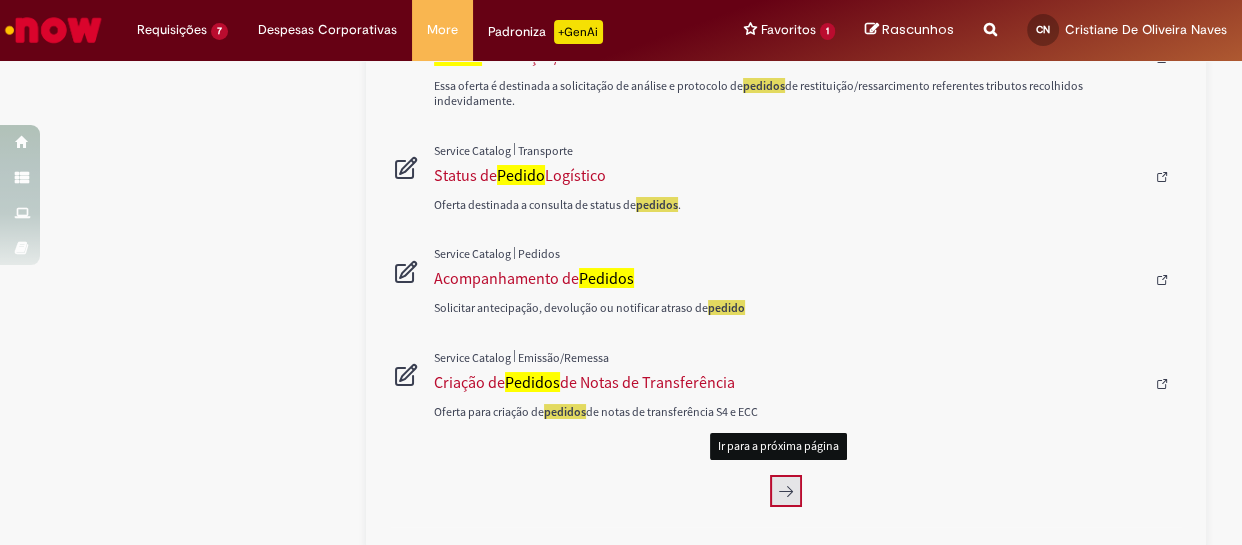 click 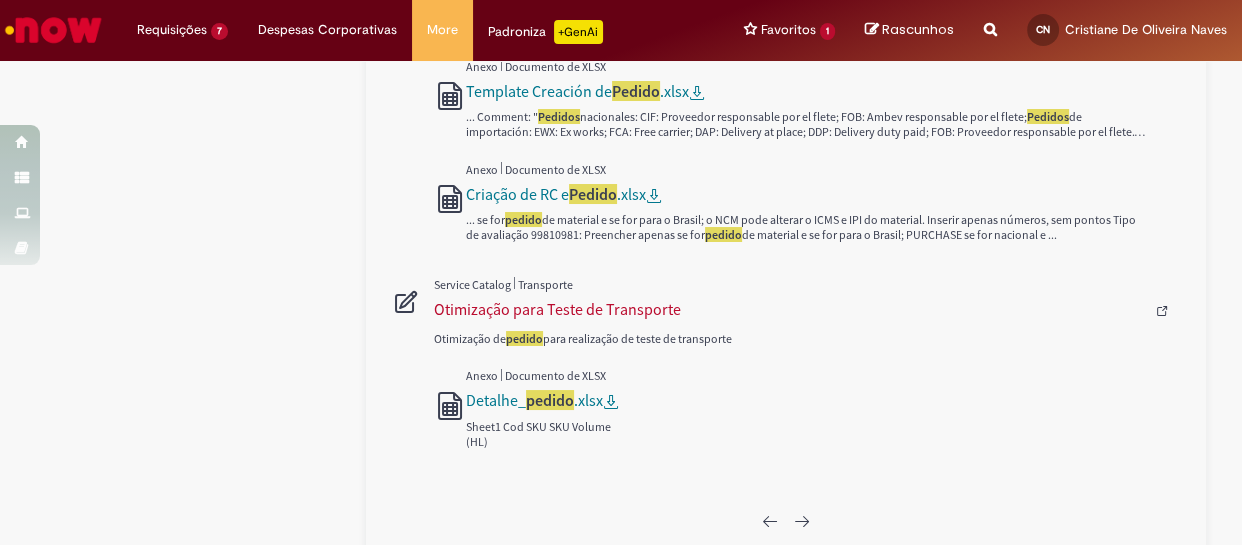 scroll, scrollTop: 1521, scrollLeft: 0, axis: vertical 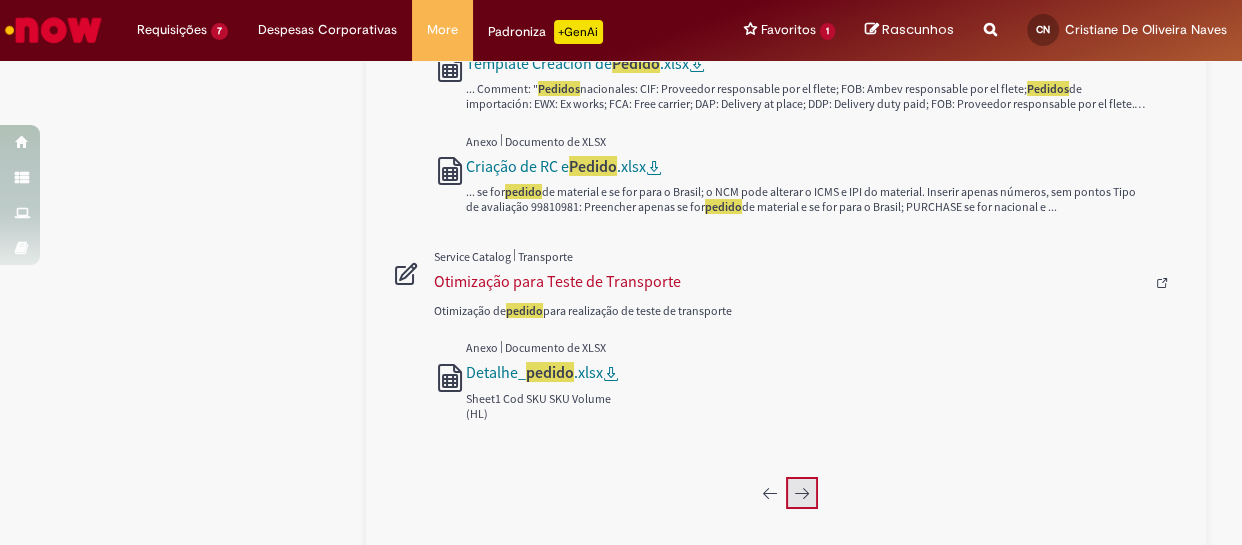 click 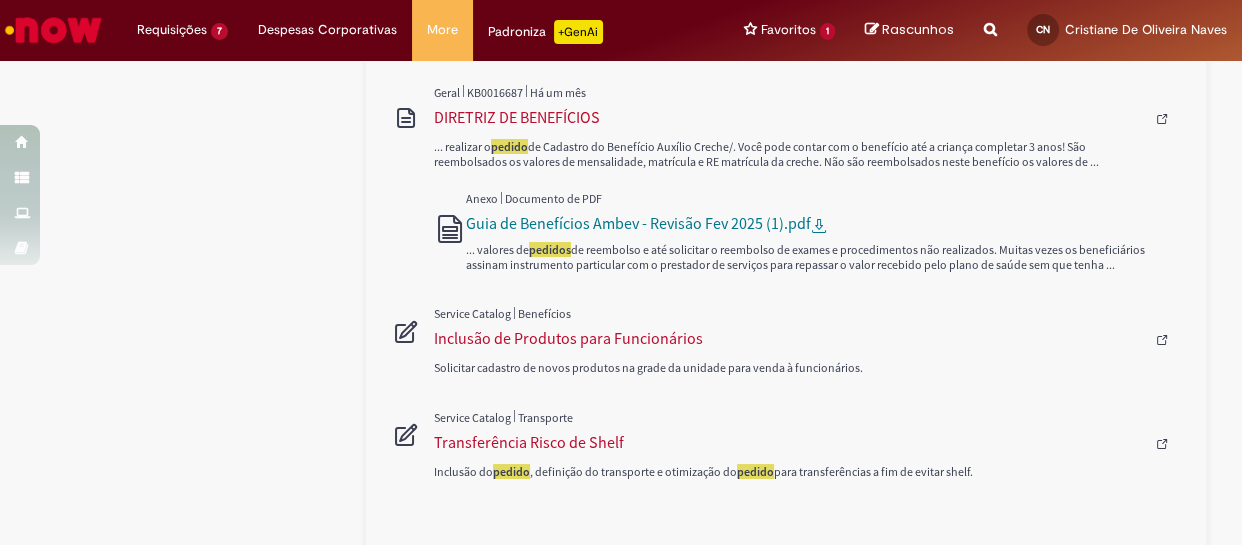 scroll, scrollTop: 1517, scrollLeft: 0, axis: vertical 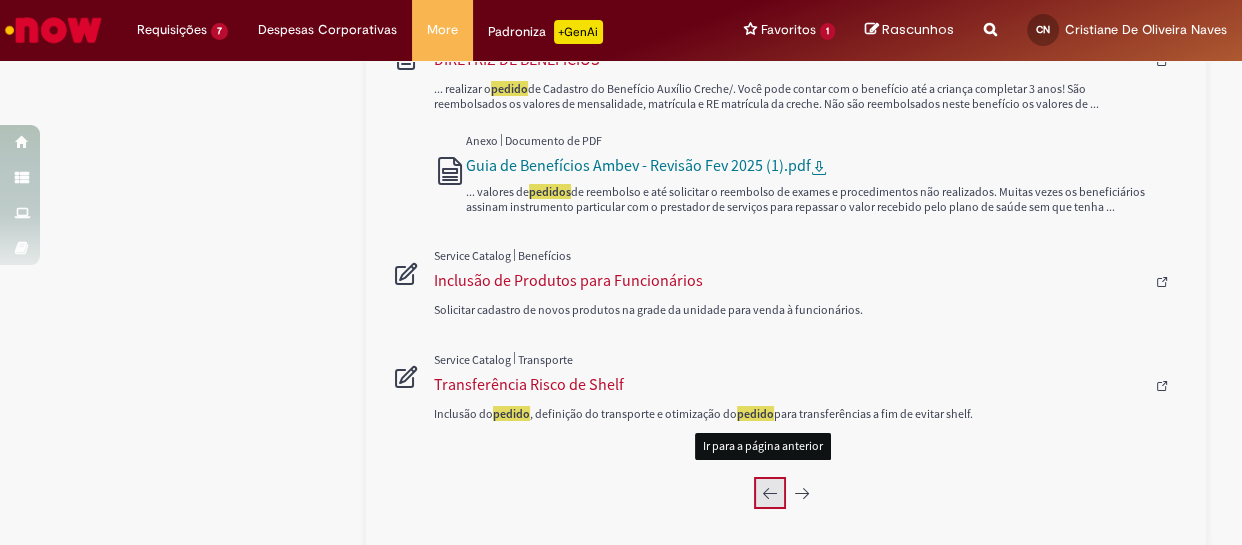 click 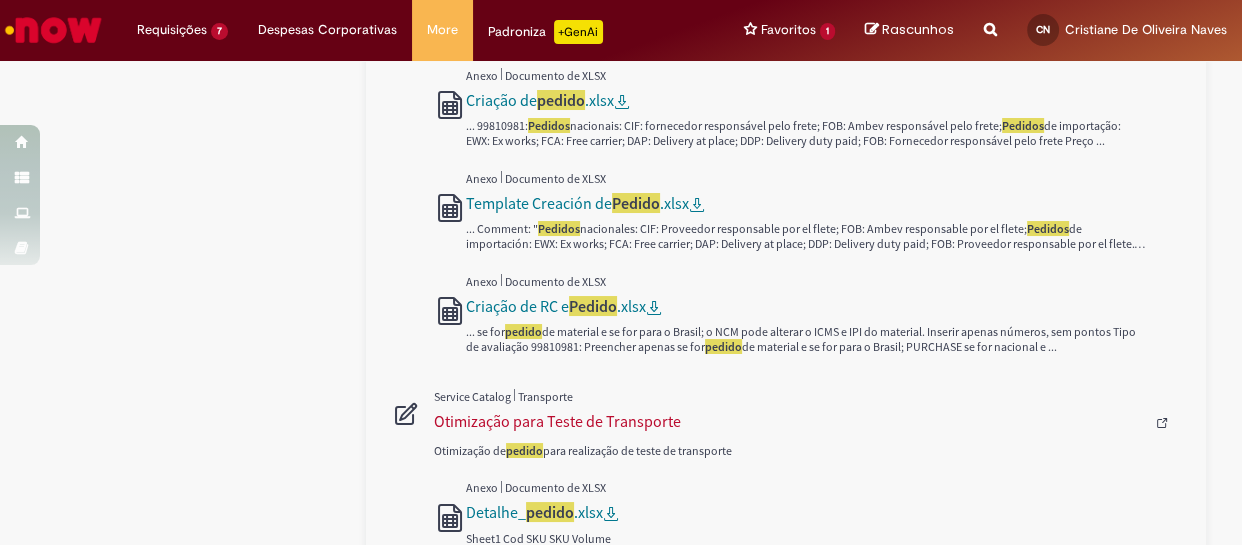 scroll, scrollTop: 1521, scrollLeft: 0, axis: vertical 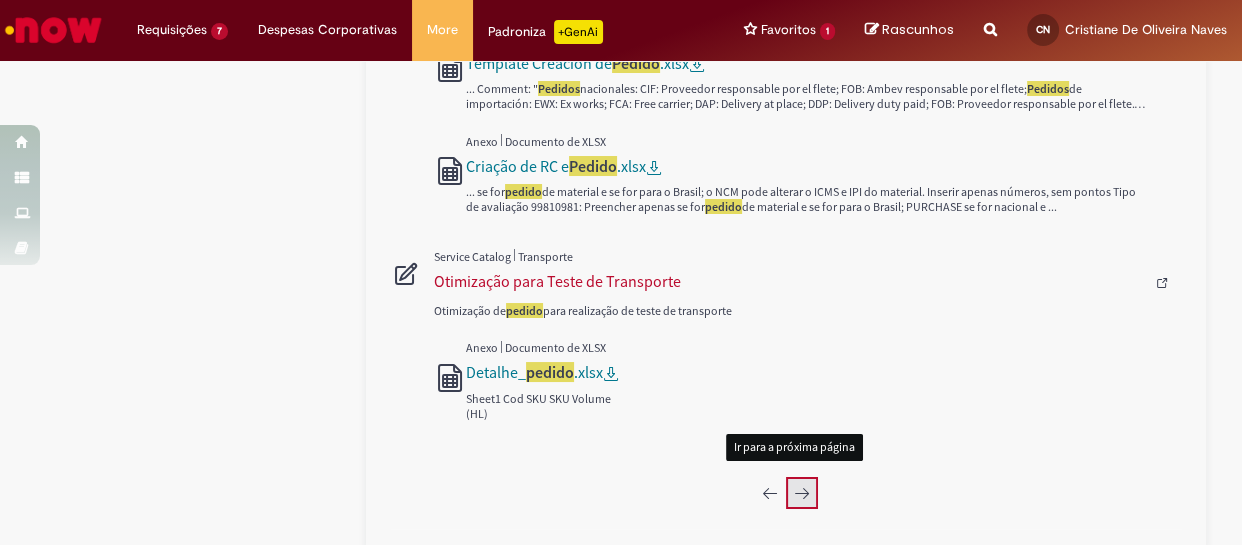 click 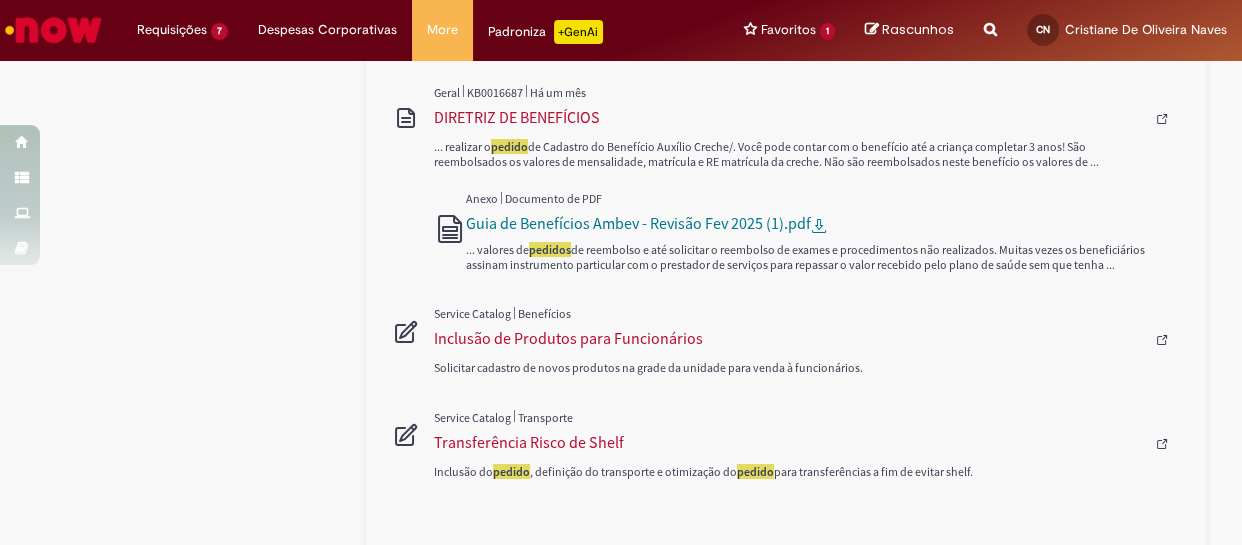 scroll, scrollTop: 1517, scrollLeft: 0, axis: vertical 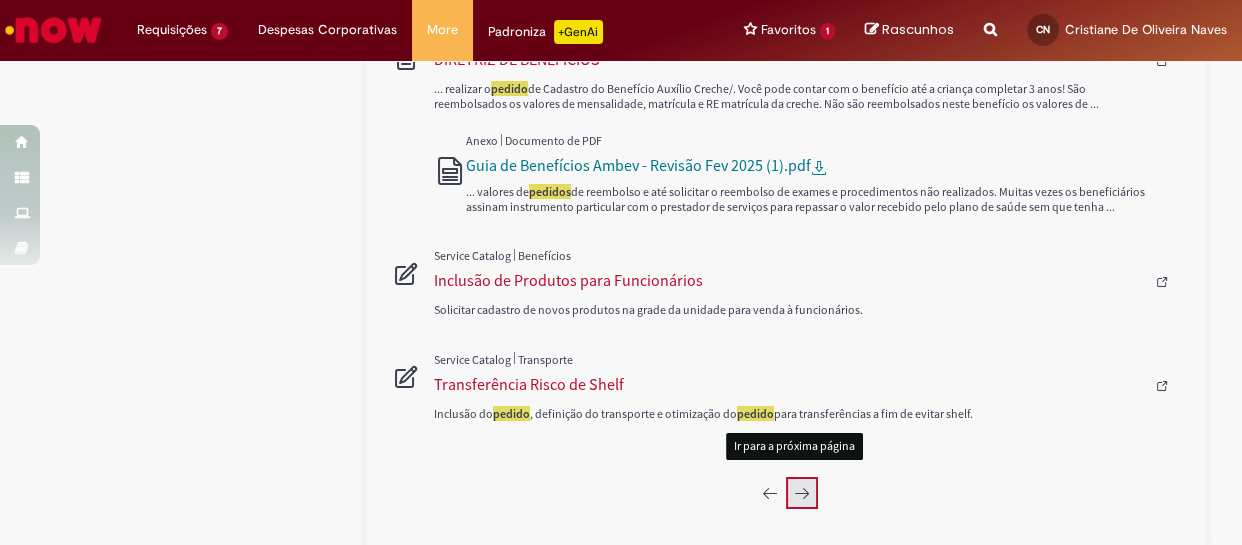 click 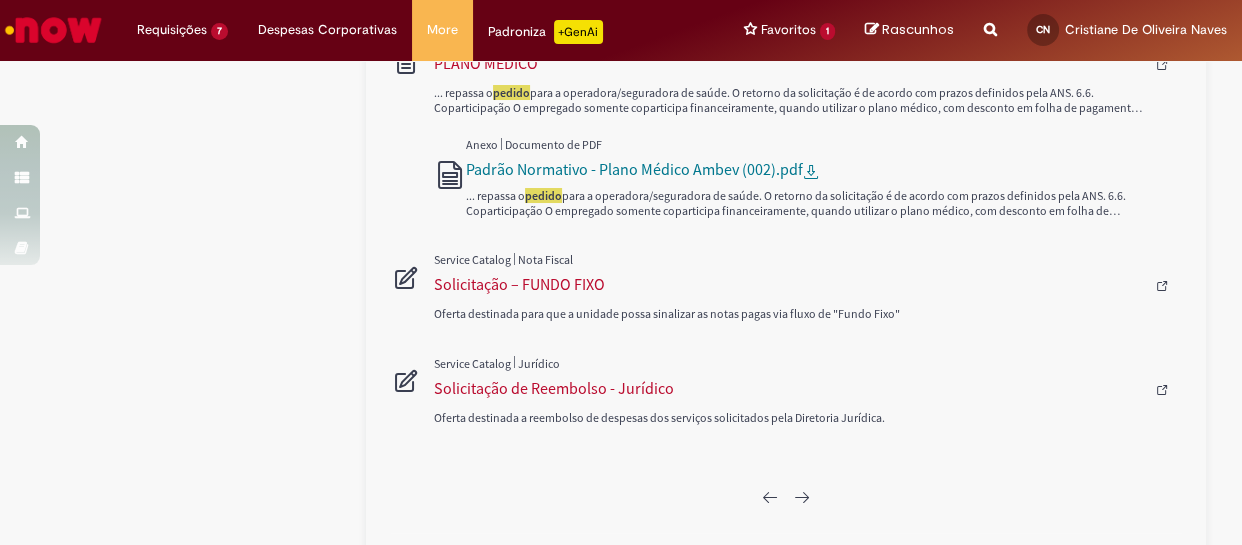 scroll, scrollTop: 1385, scrollLeft: 0, axis: vertical 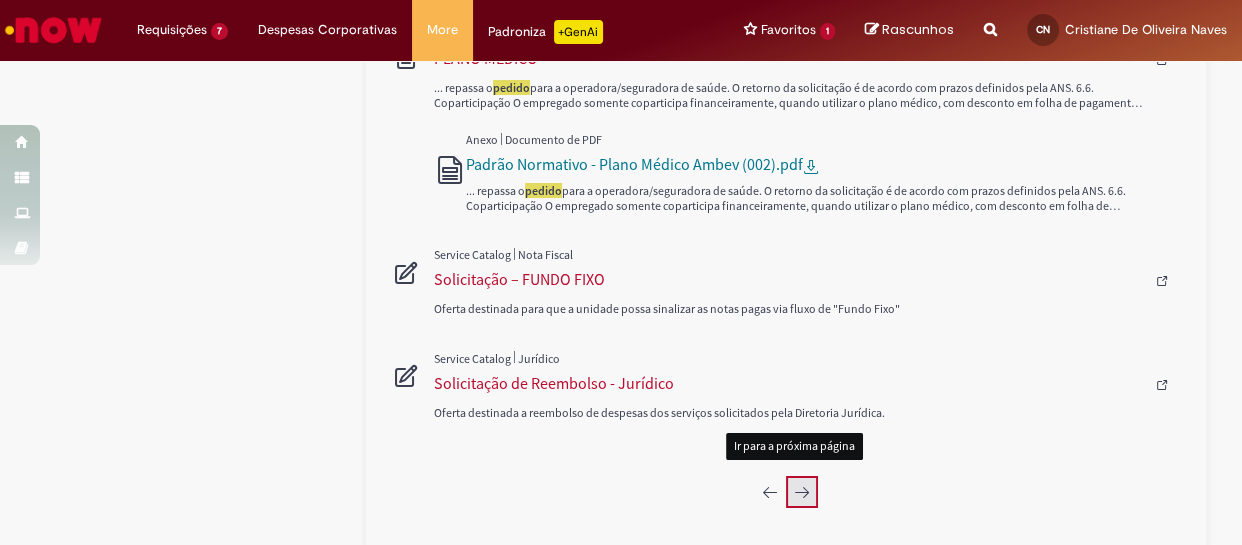 click 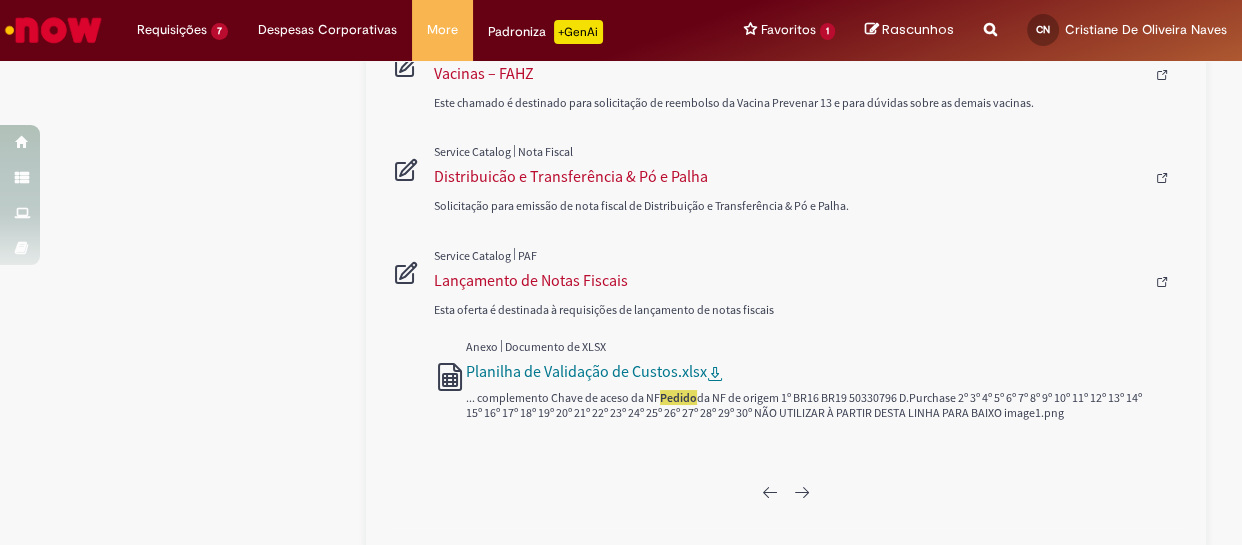 scroll, scrollTop: 1211, scrollLeft: 0, axis: vertical 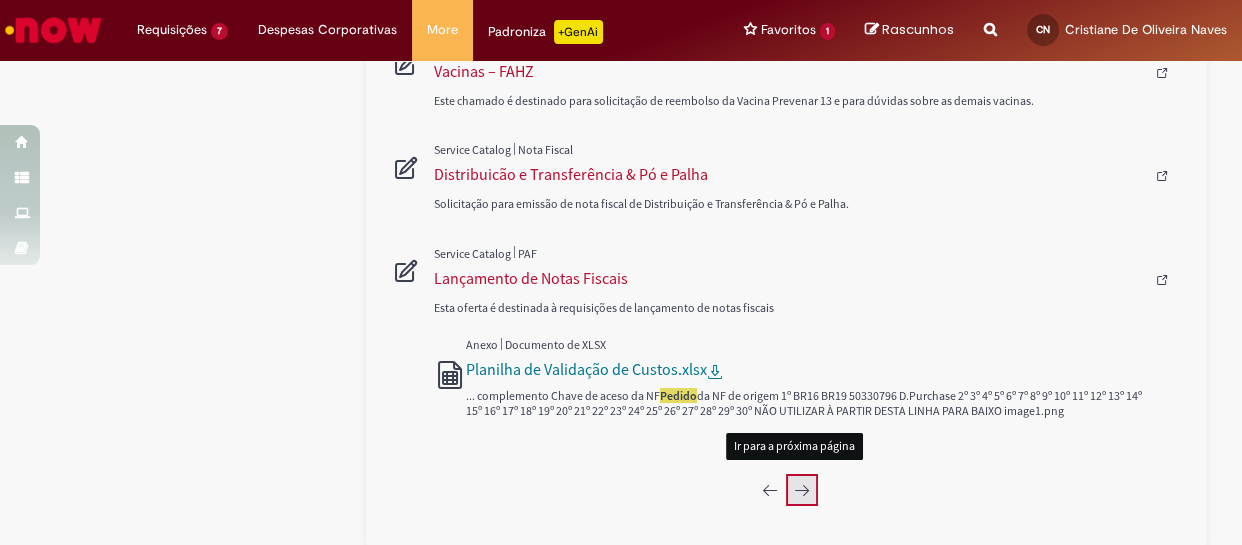 click 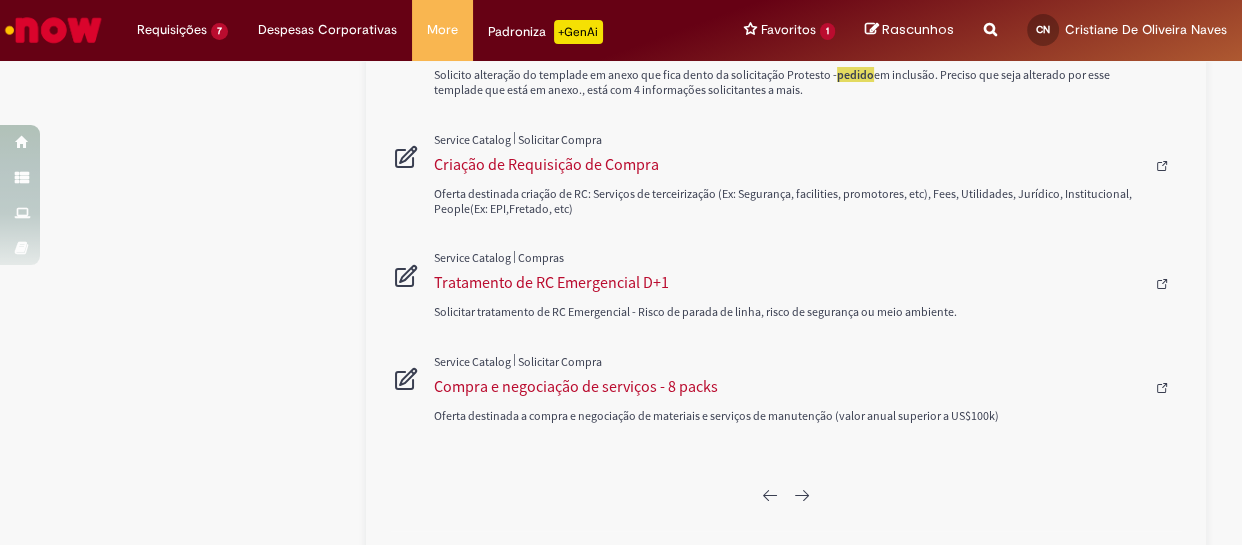 scroll, scrollTop: 1124, scrollLeft: 0, axis: vertical 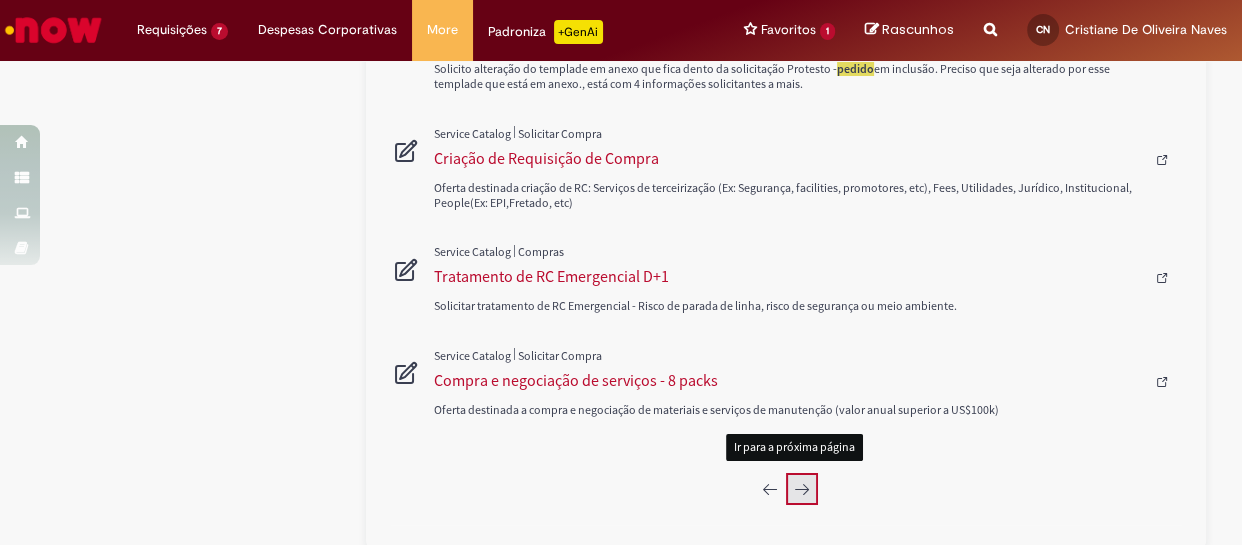click at bounding box center [802, 489] 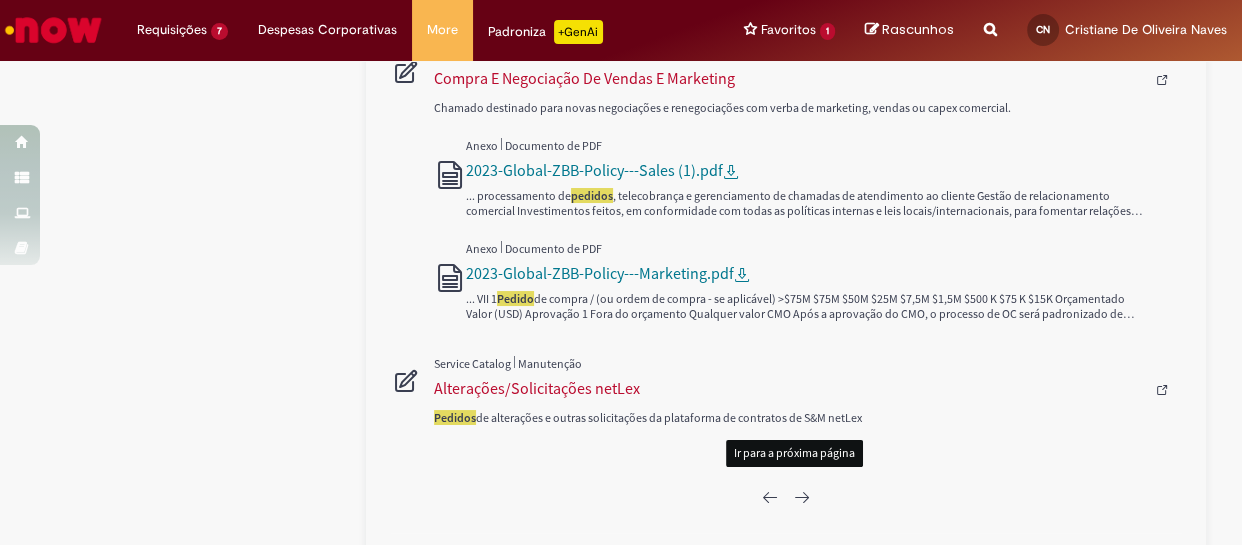 scroll, scrollTop: 1283, scrollLeft: 0, axis: vertical 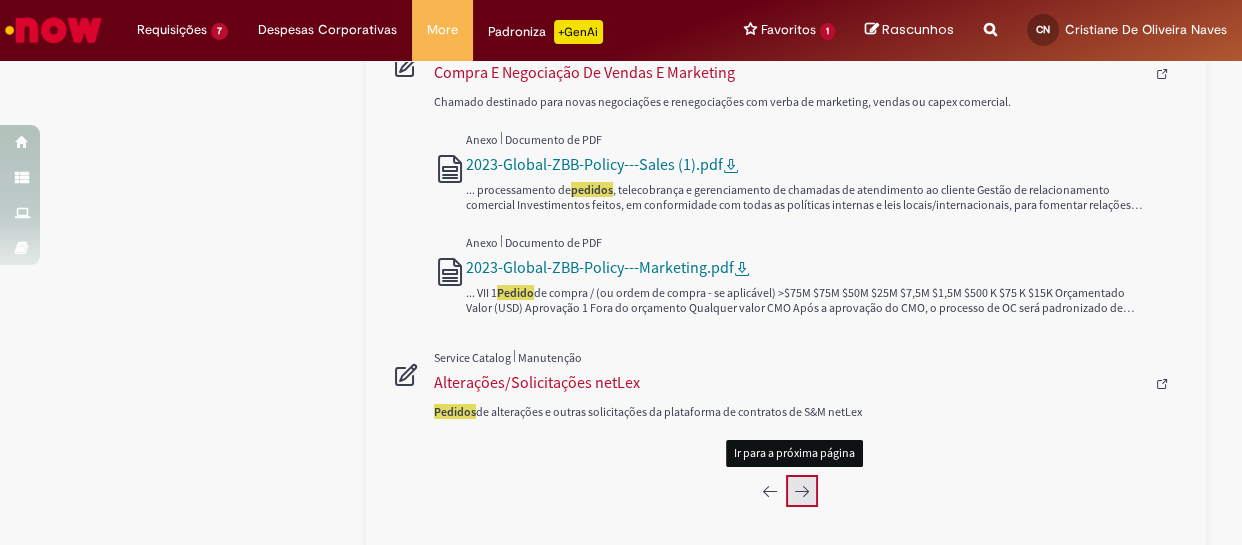 click at bounding box center [802, 491] 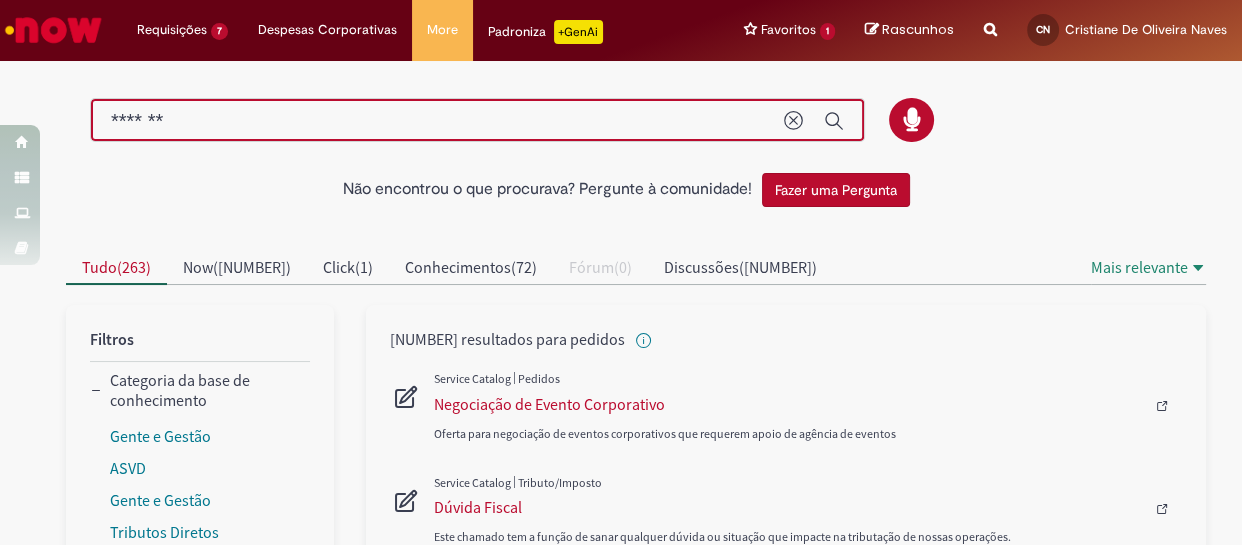 scroll, scrollTop: 0, scrollLeft: 0, axis: both 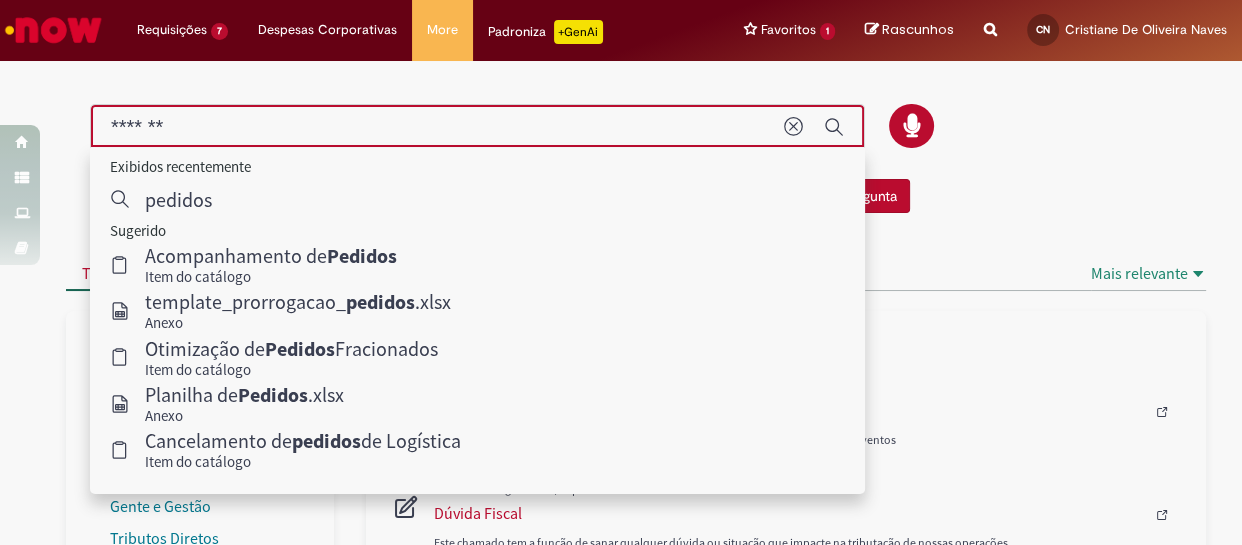 click on "*******" at bounding box center [437, 127] 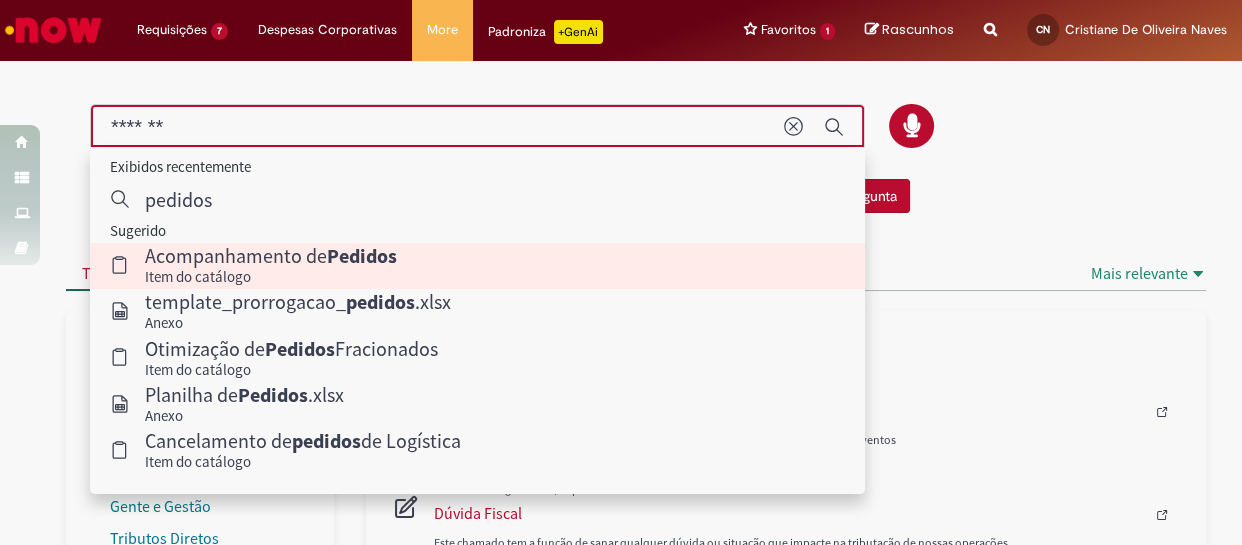 type 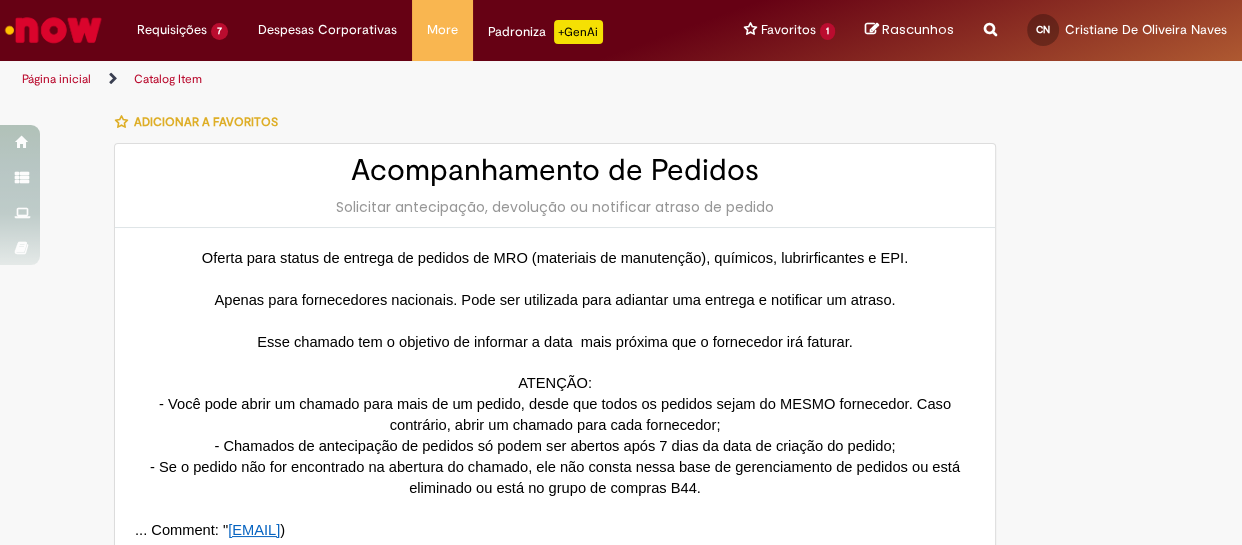 type on "**********" 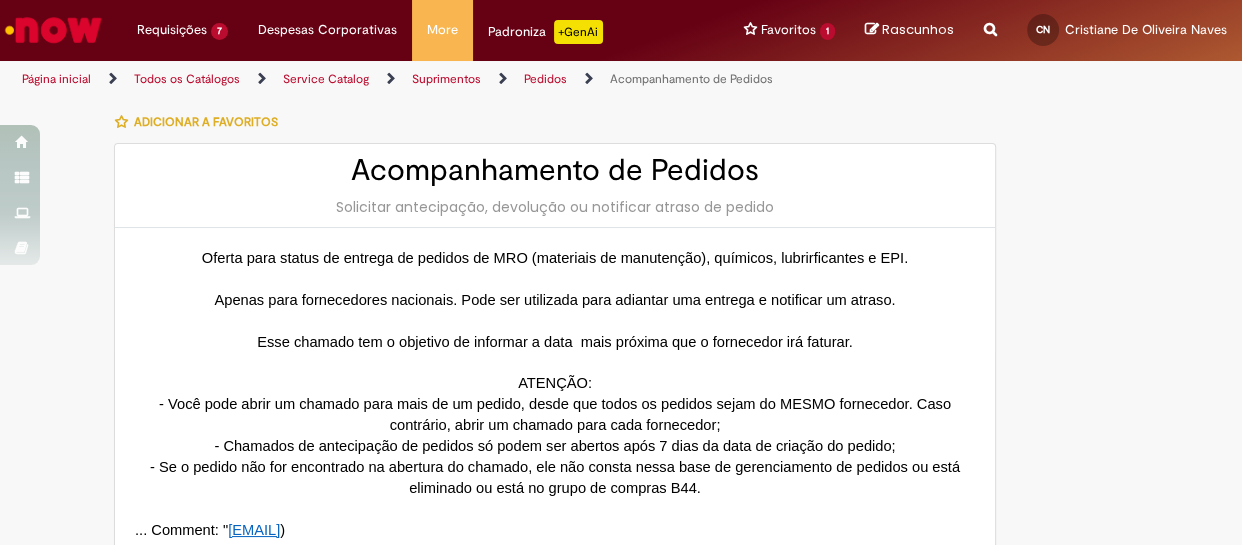 type on "**********" 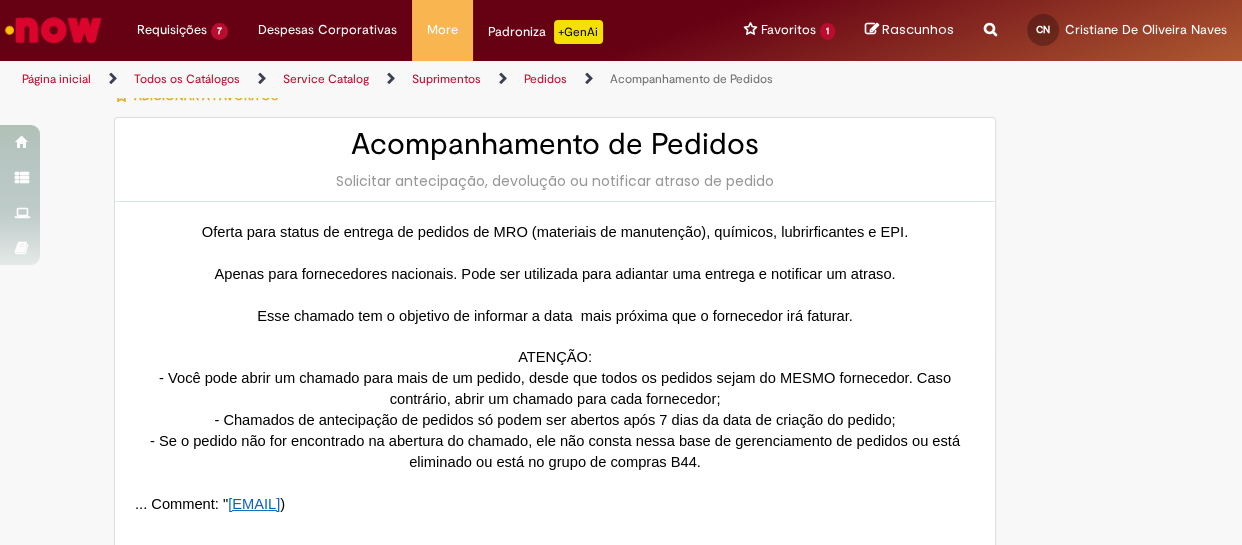 scroll, scrollTop: 0, scrollLeft: 0, axis: both 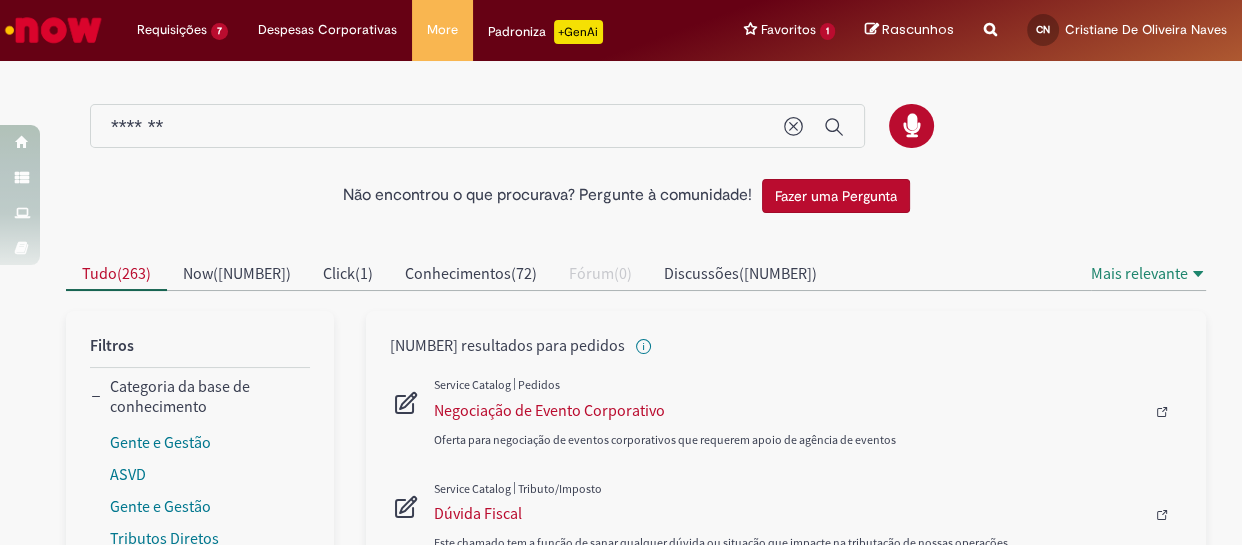 click on "*******" at bounding box center (437, 127) 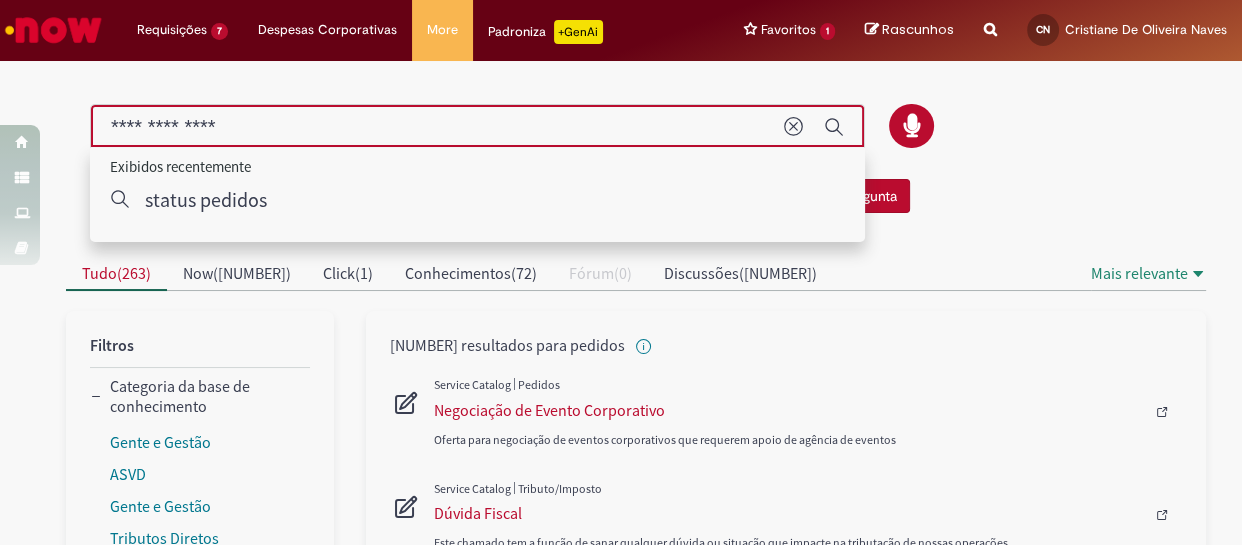 click on "**********" at bounding box center [437, 127] 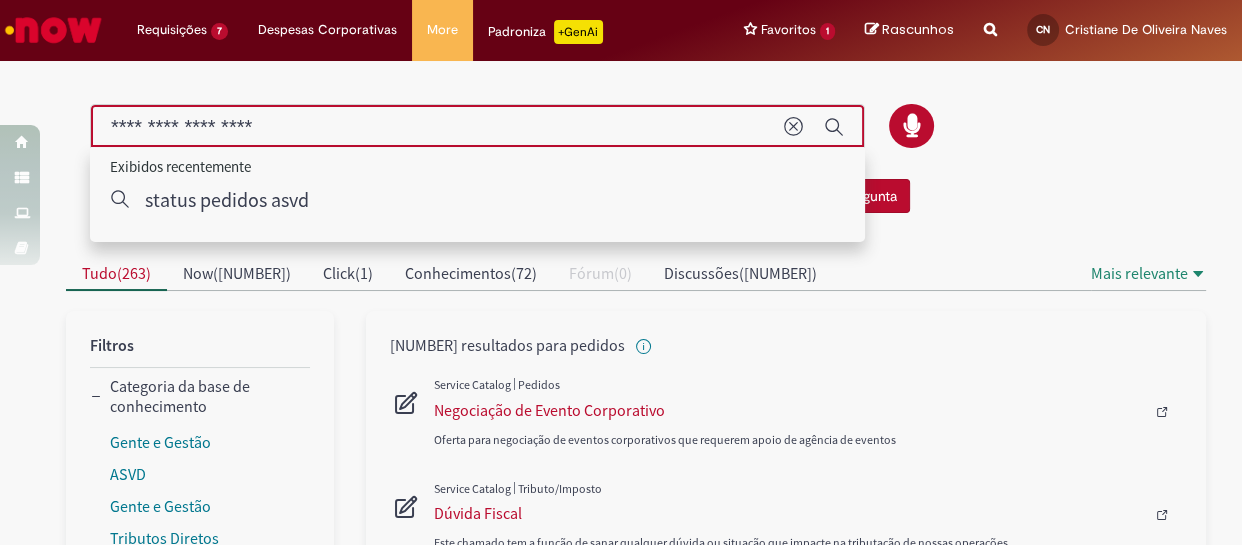 type on "**********" 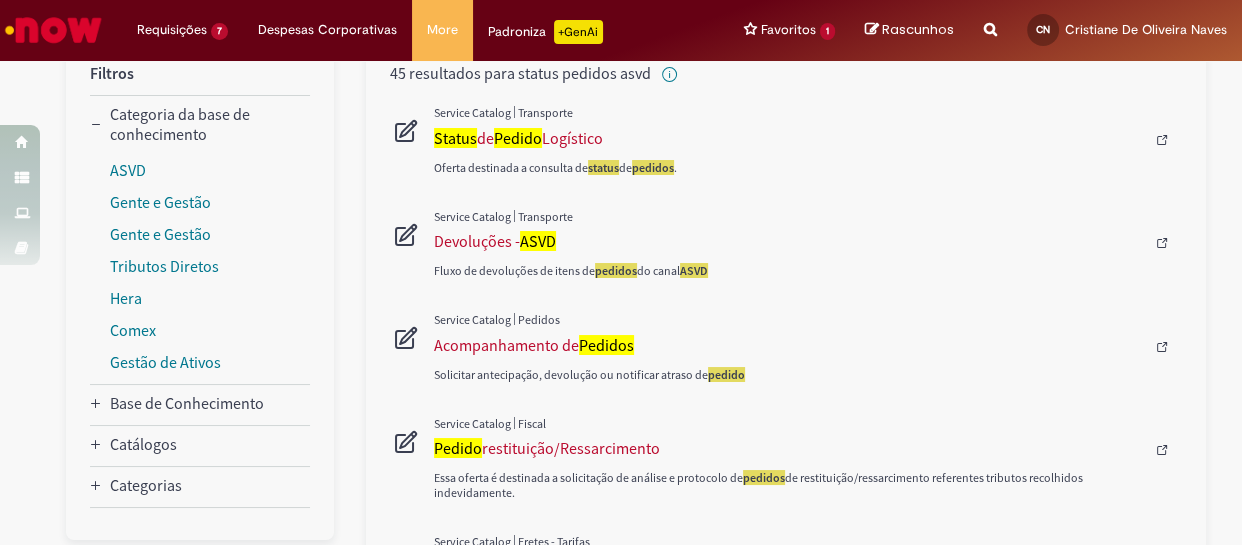 scroll, scrollTop: 181, scrollLeft: 0, axis: vertical 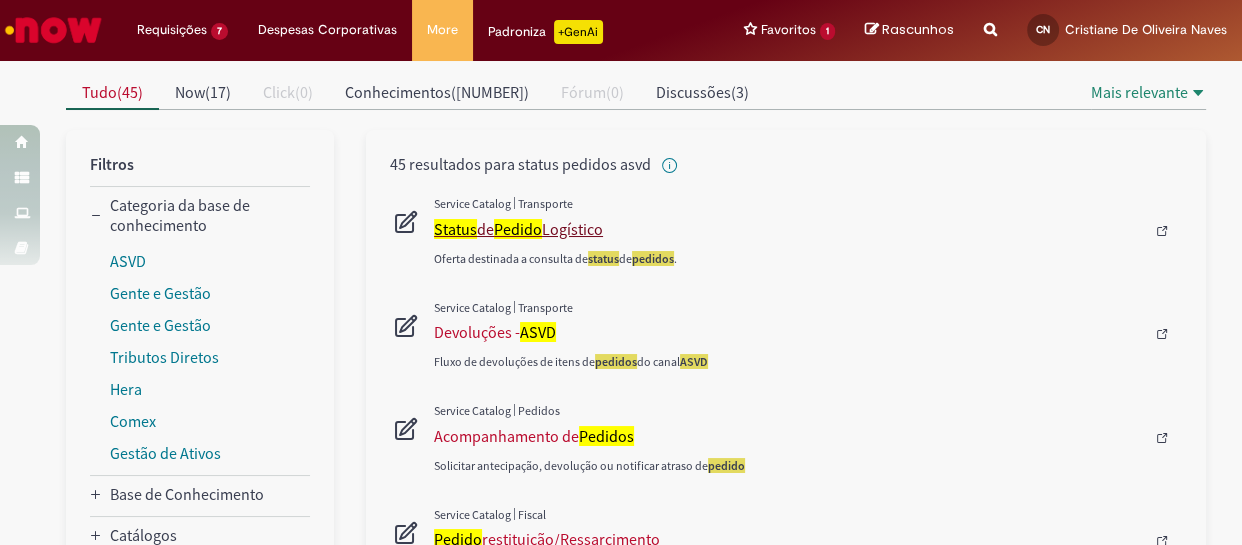 click on "Pedido" at bounding box center [518, 229] 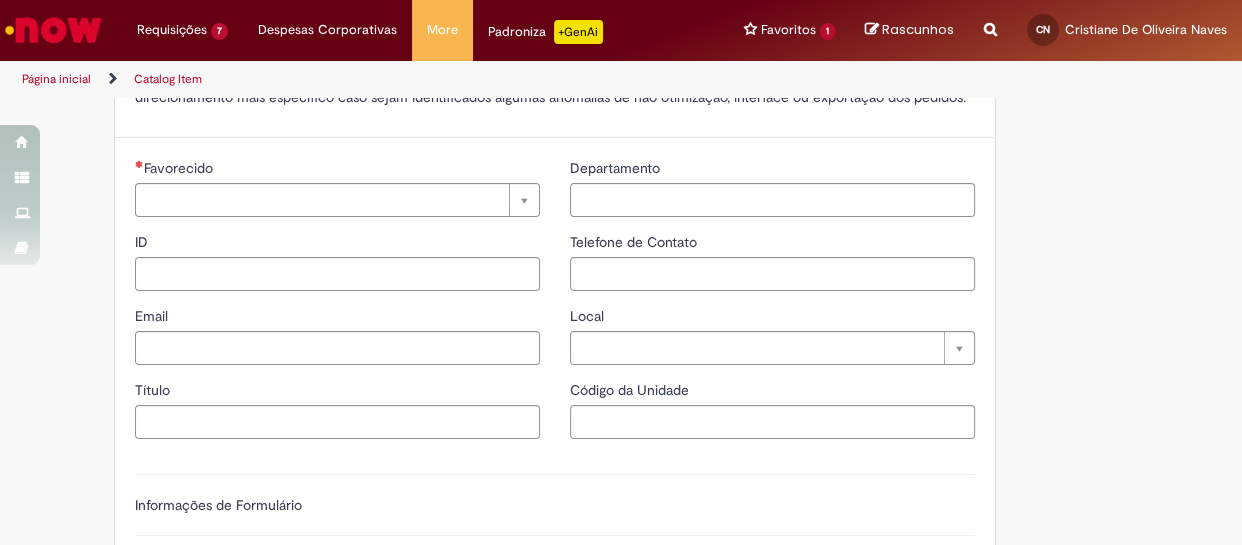 type on "**********" 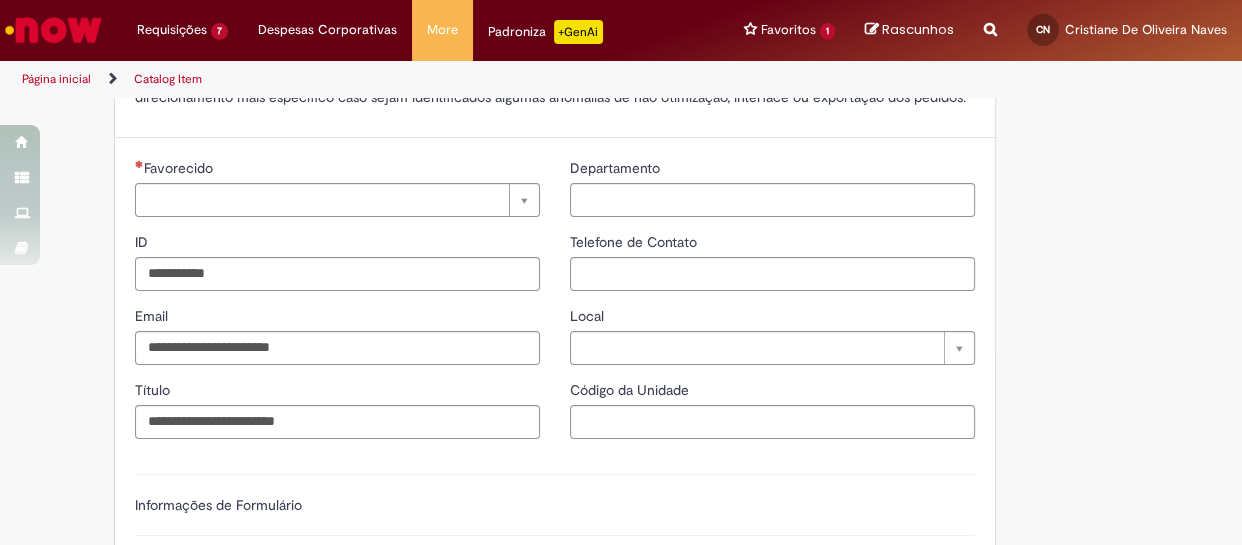 scroll, scrollTop: 0, scrollLeft: 0, axis: both 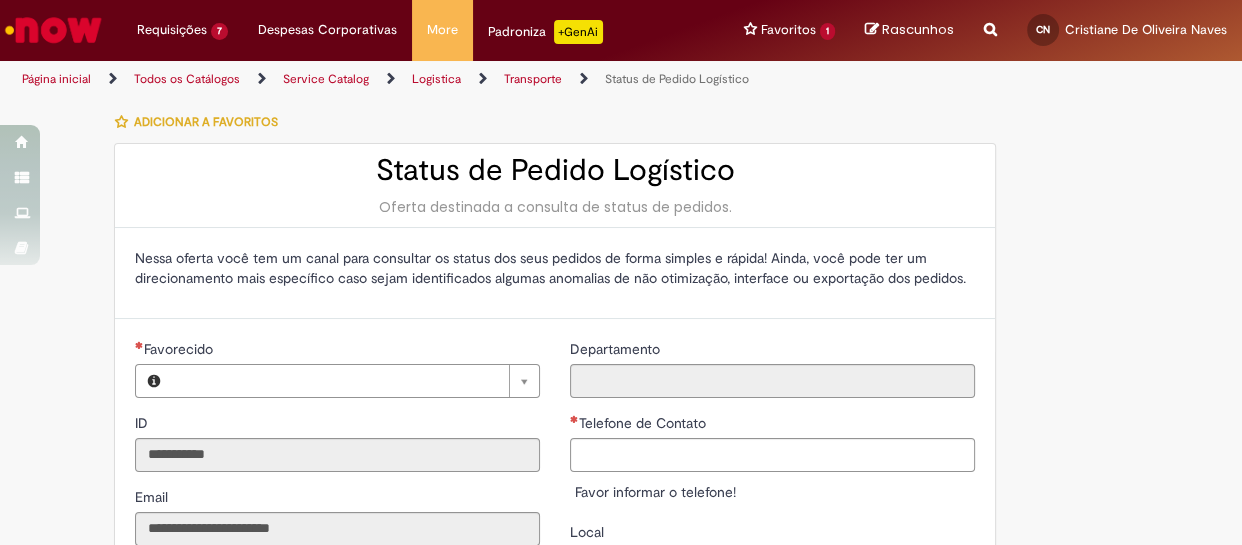 type on "**********" 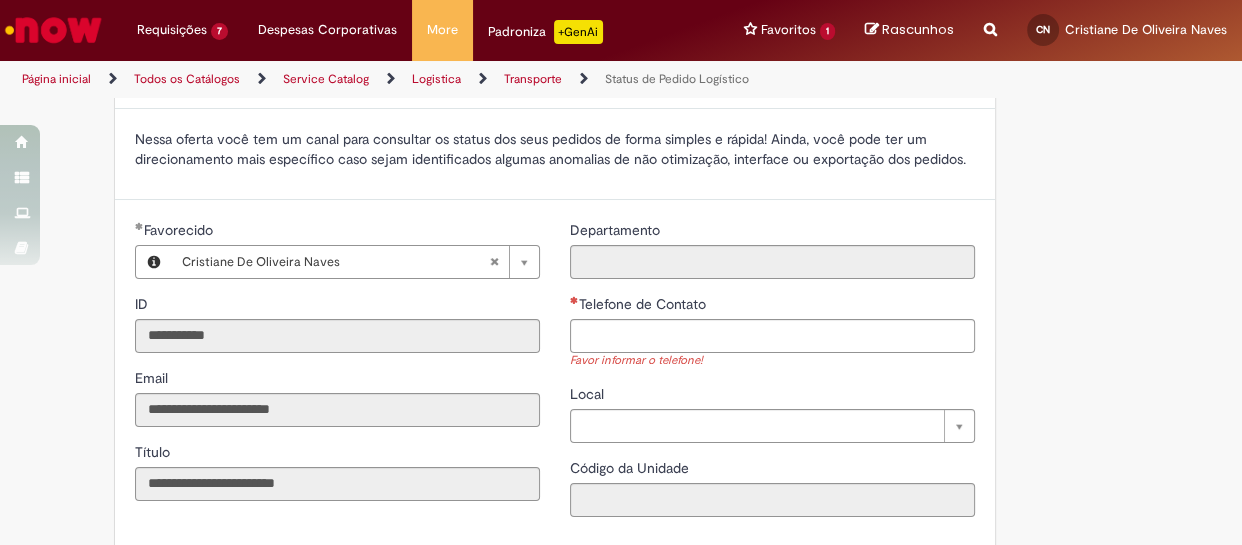 scroll, scrollTop: 90, scrollLeft: 0, axis: vertical 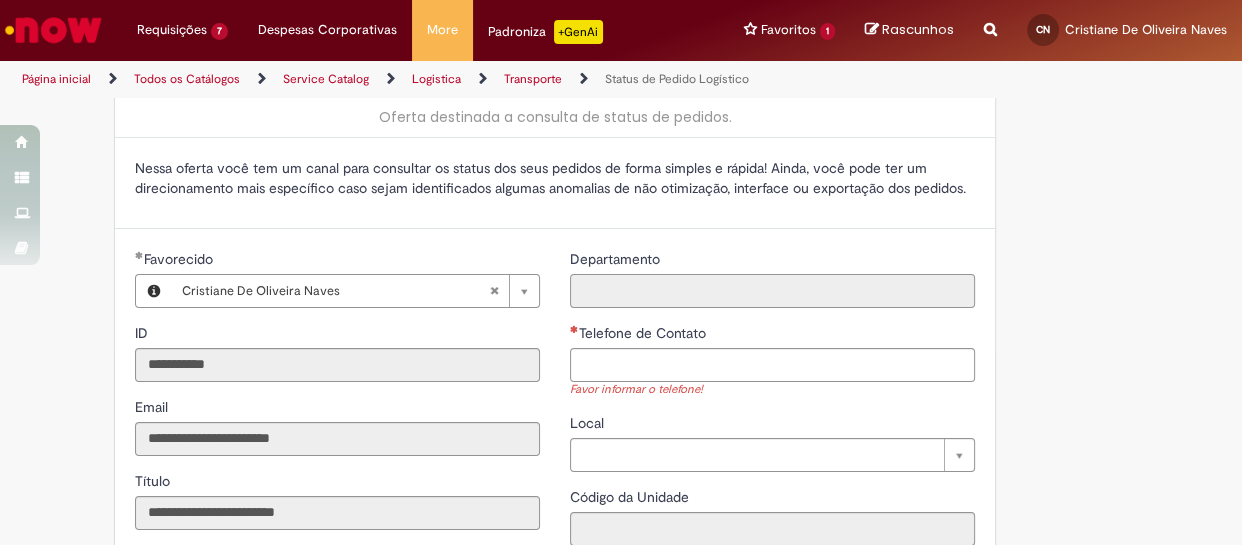 click on "Departamento" at bounding box center (772, 291) 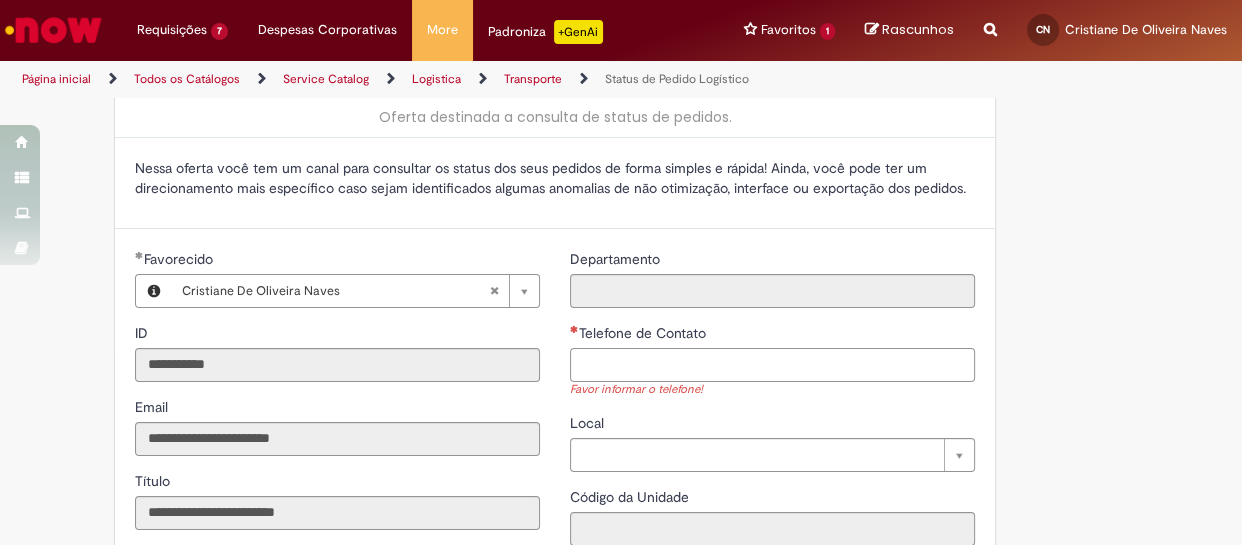click on "Telefone de Contato" at bounding box center (772, 365) 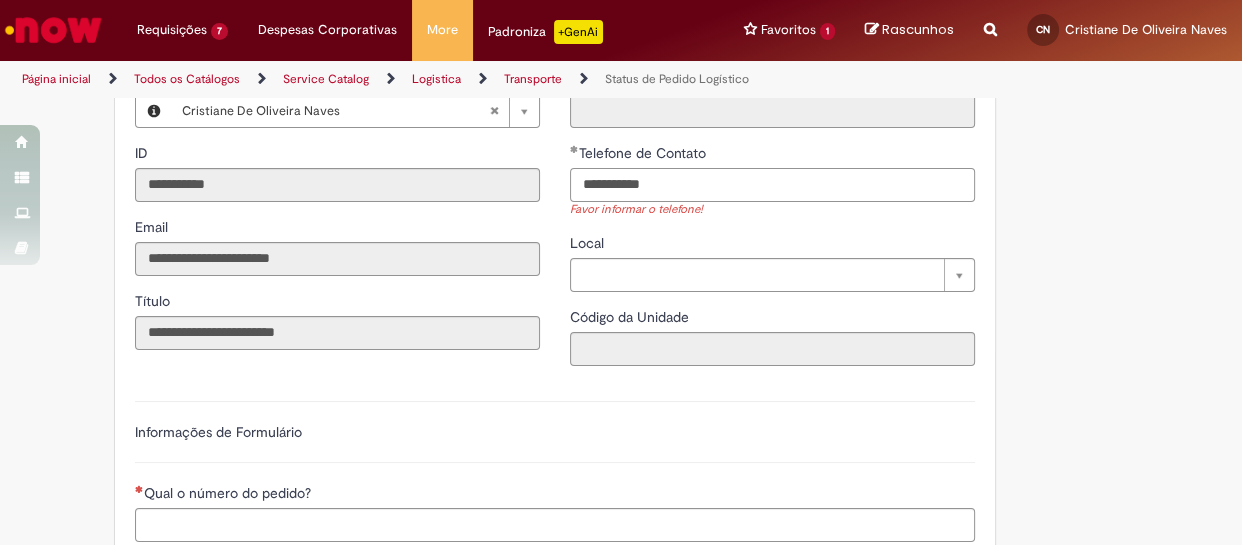 scroll, scrollTop: 272, scrollLeft: 0, axis: vertical 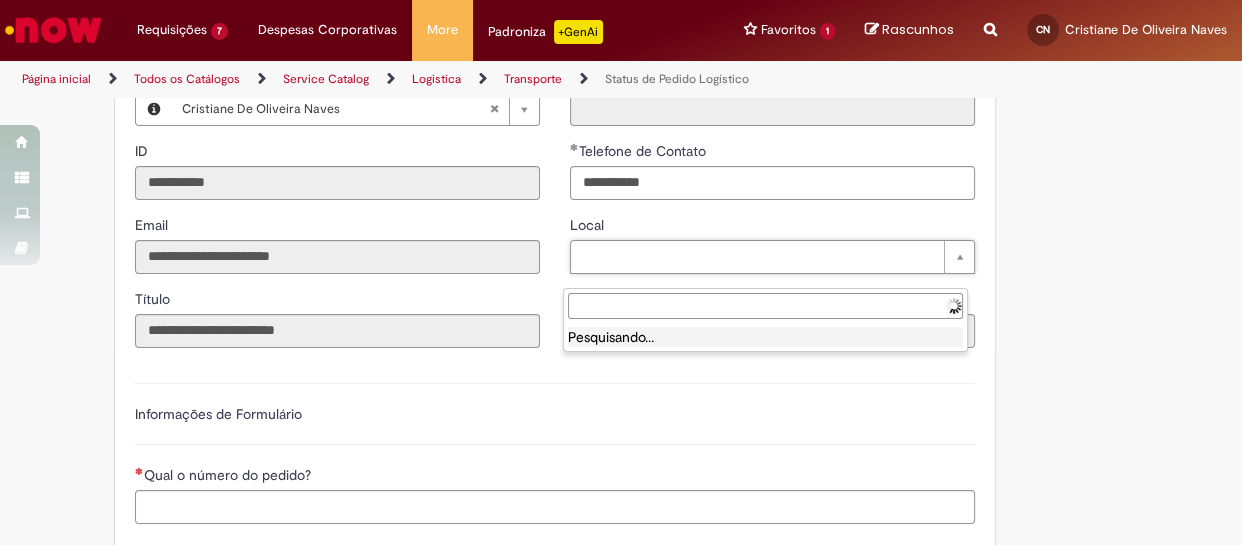 type on "**********" 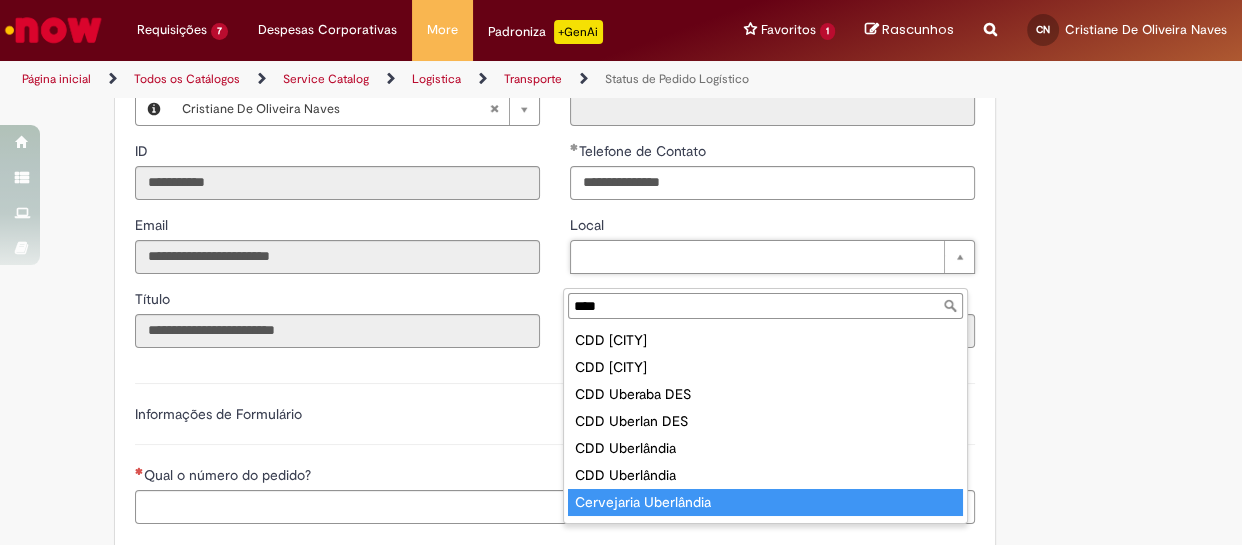 type on "****" 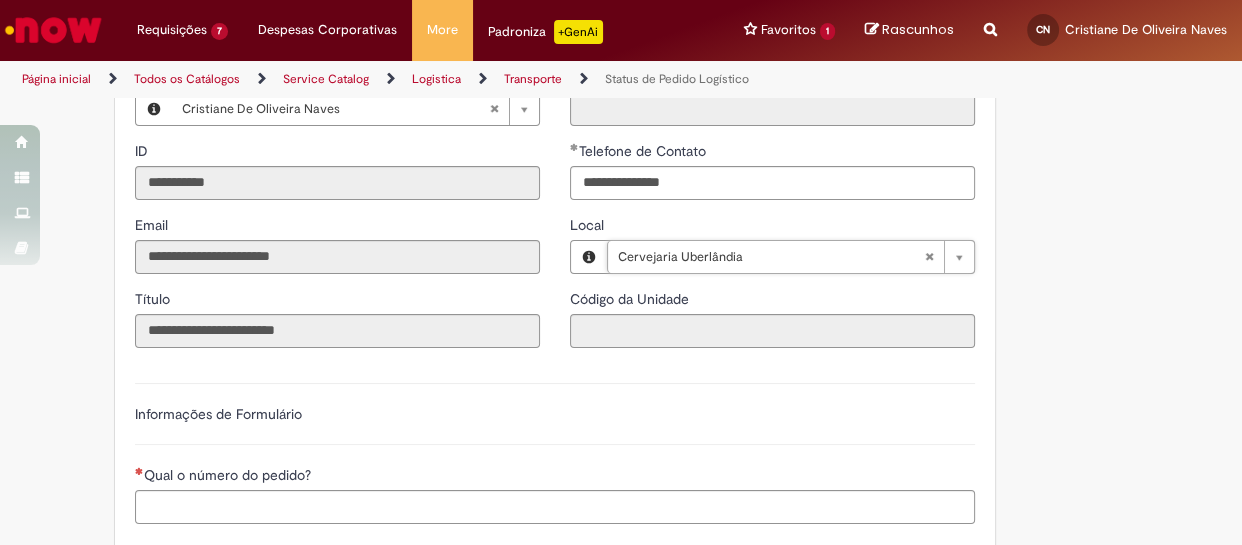 type on "****" 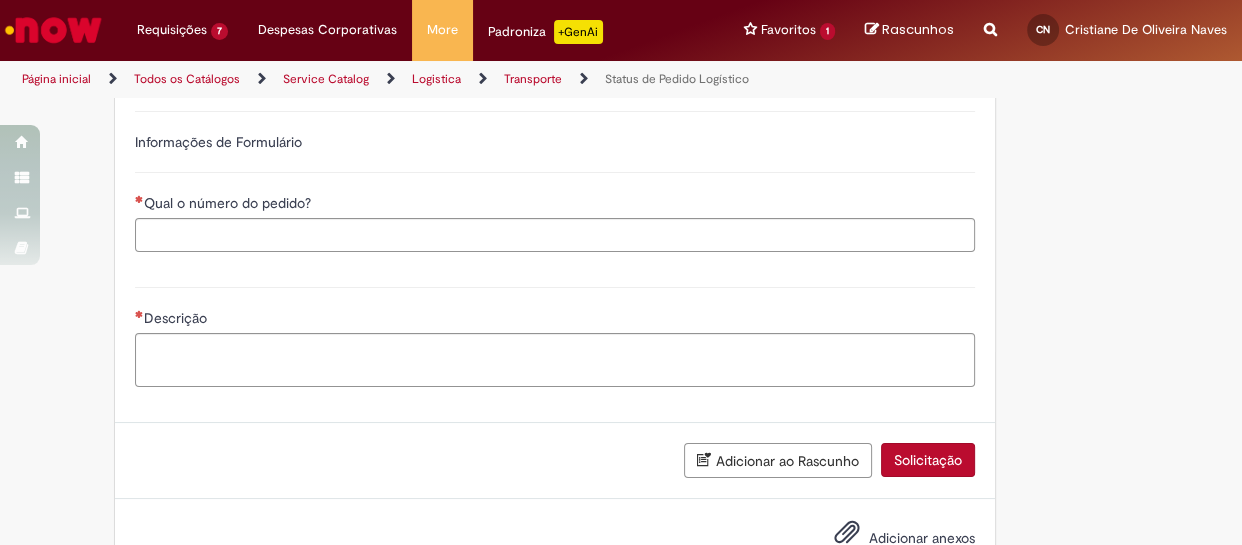 scroll, scrollTop: 545, scrollLeft: 0, axis: vertical 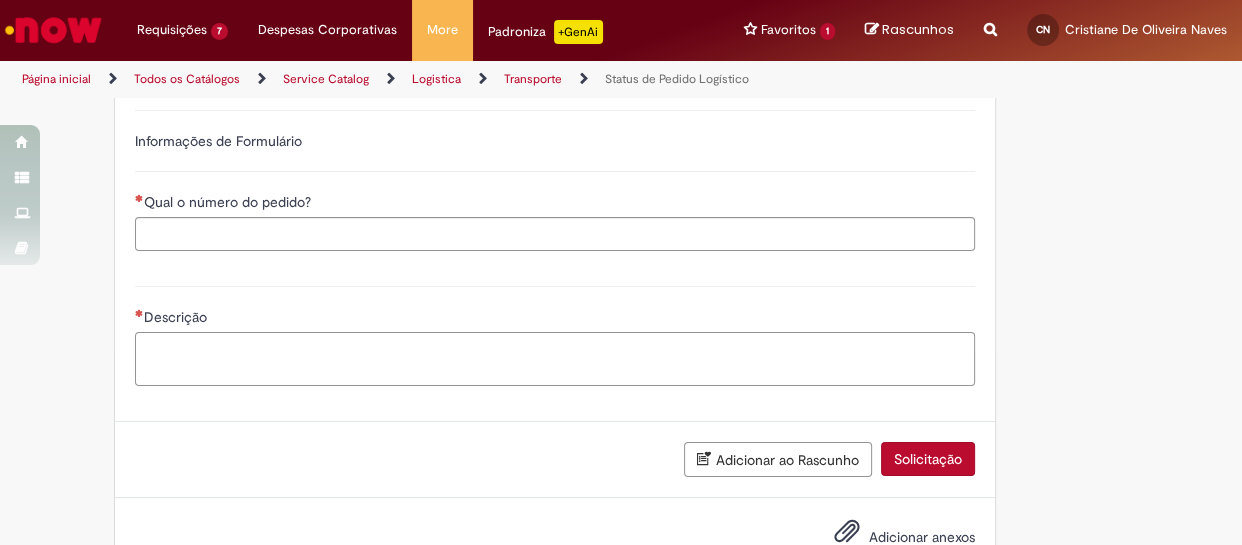 click on "Descrição" at bounding box center (555, 359) 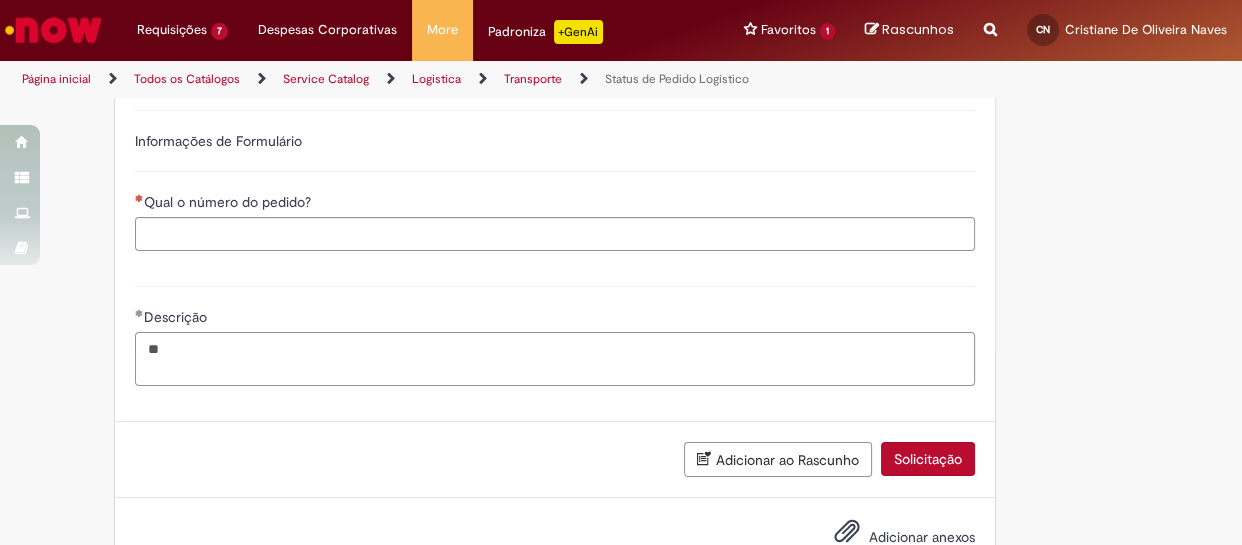 type on "*" 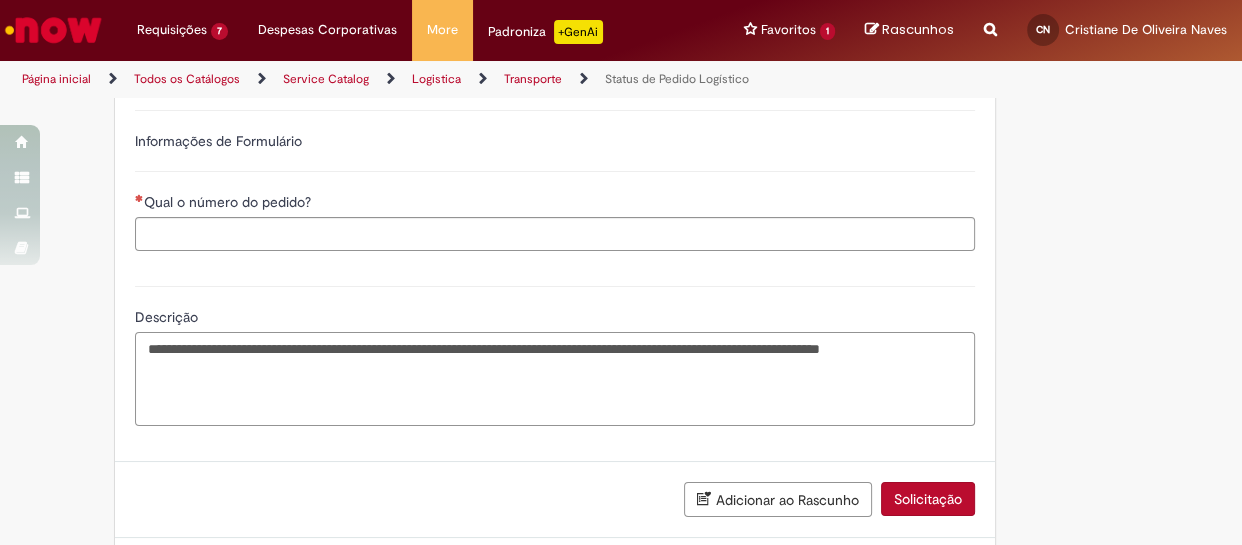 paste on "**********" 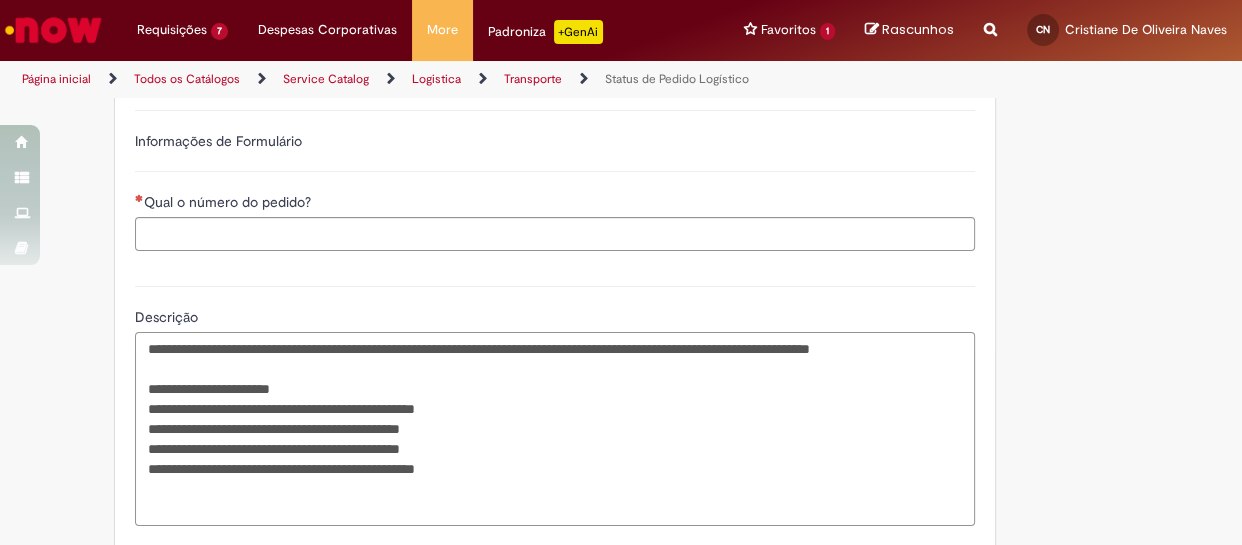 click on "**********" at bounding box center (555, 429) 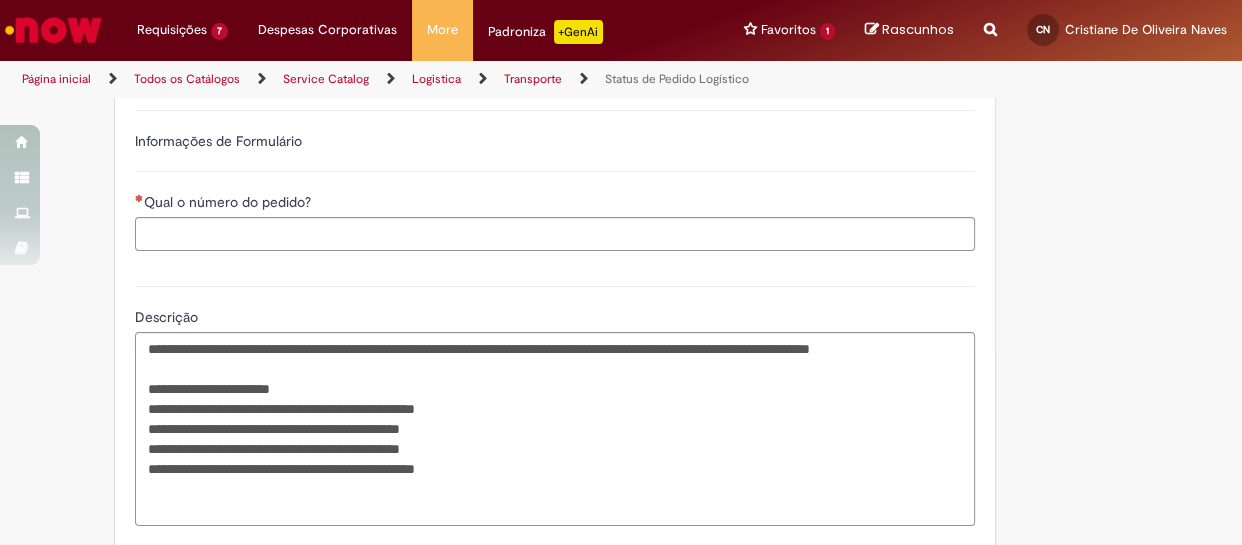 scroll, scrollTop: 765, scrollLeft: 0, axis: vertical 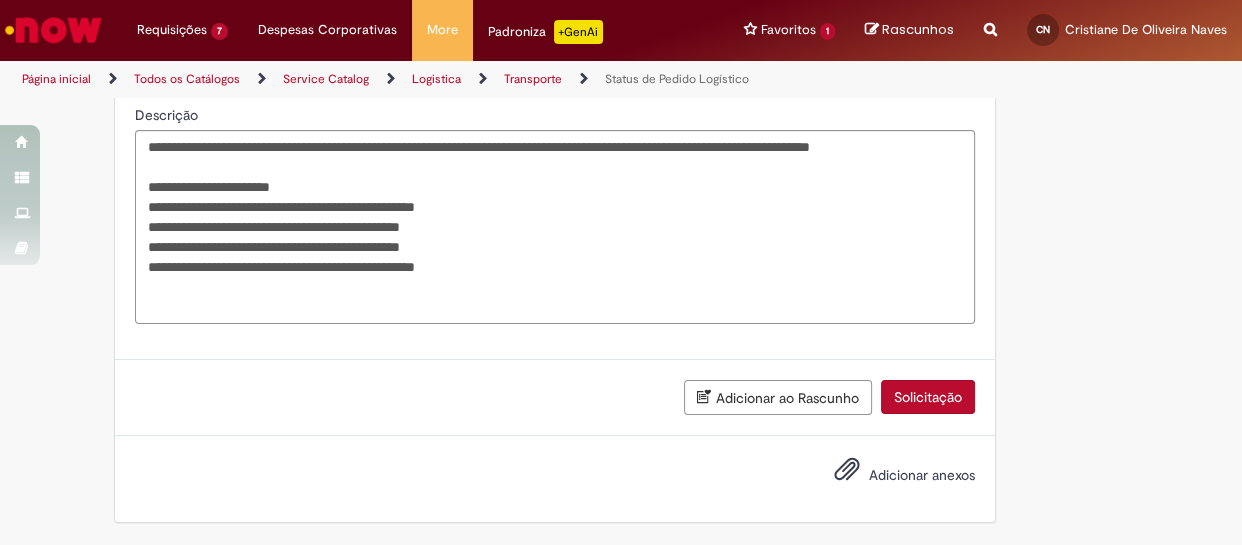 type 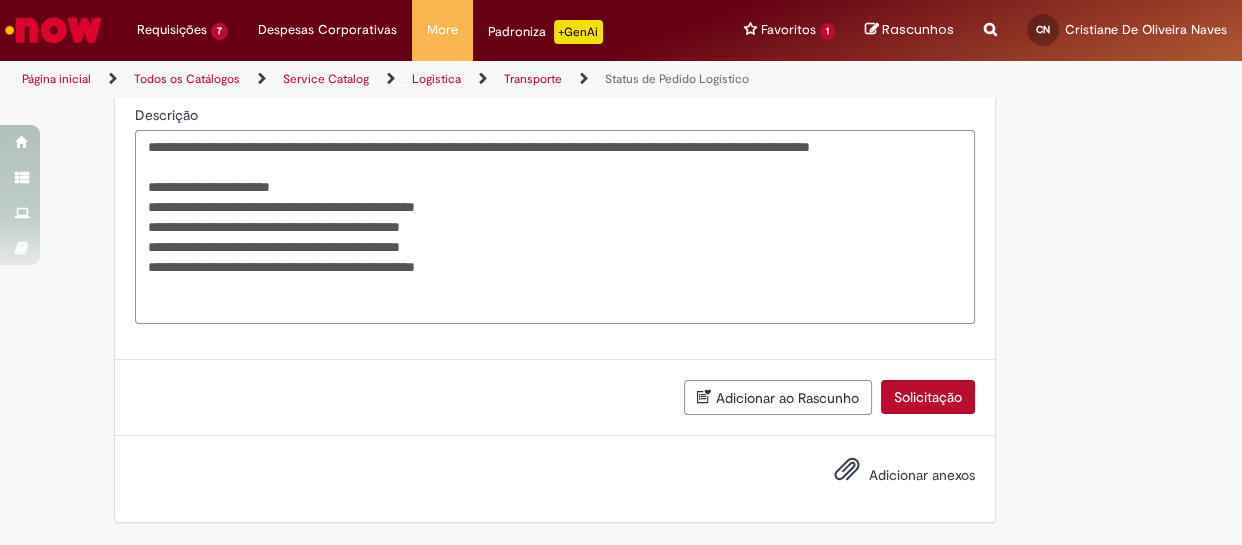 click on "**********" at bounding box center [555, 227] 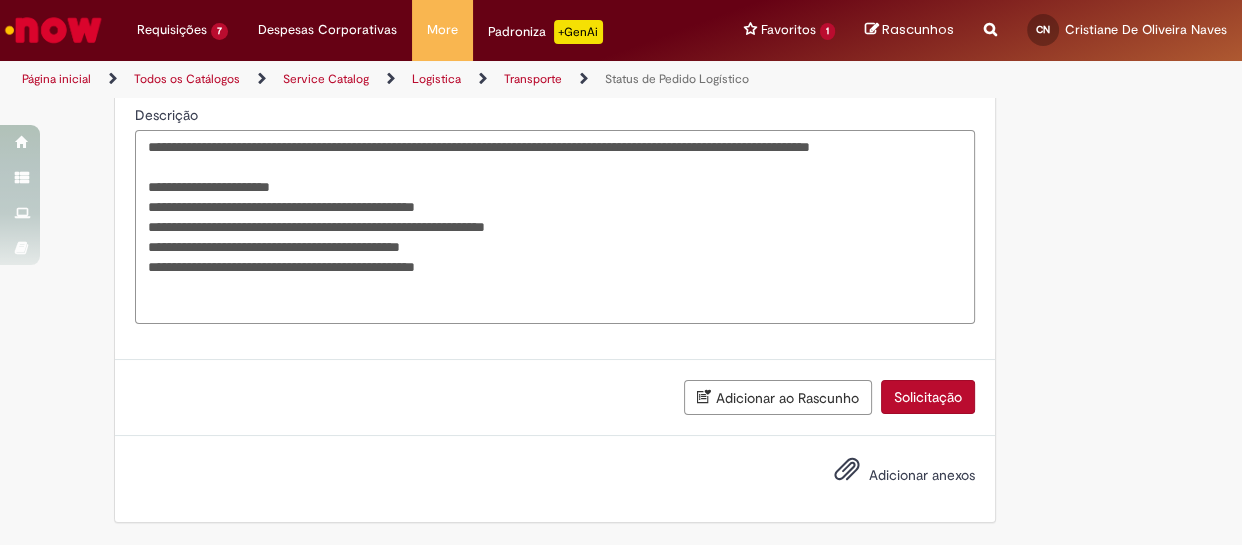 click on "**********" at bounding box center (555, 227) 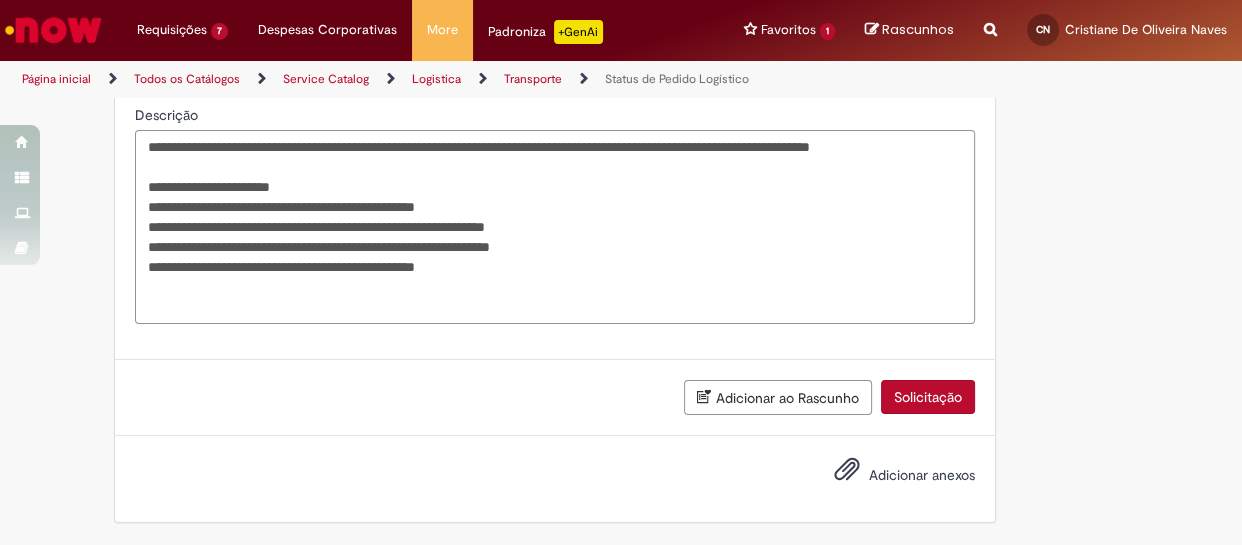 click on "**********" at bounding box center [555, 227] 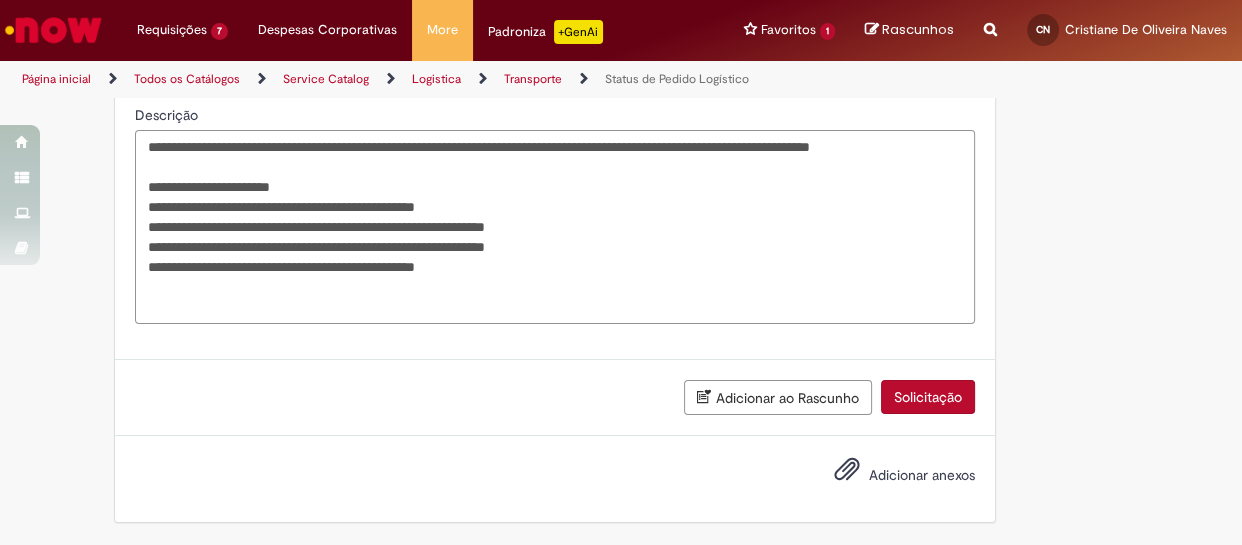 click on "**********" at bounding box center (555, 227) 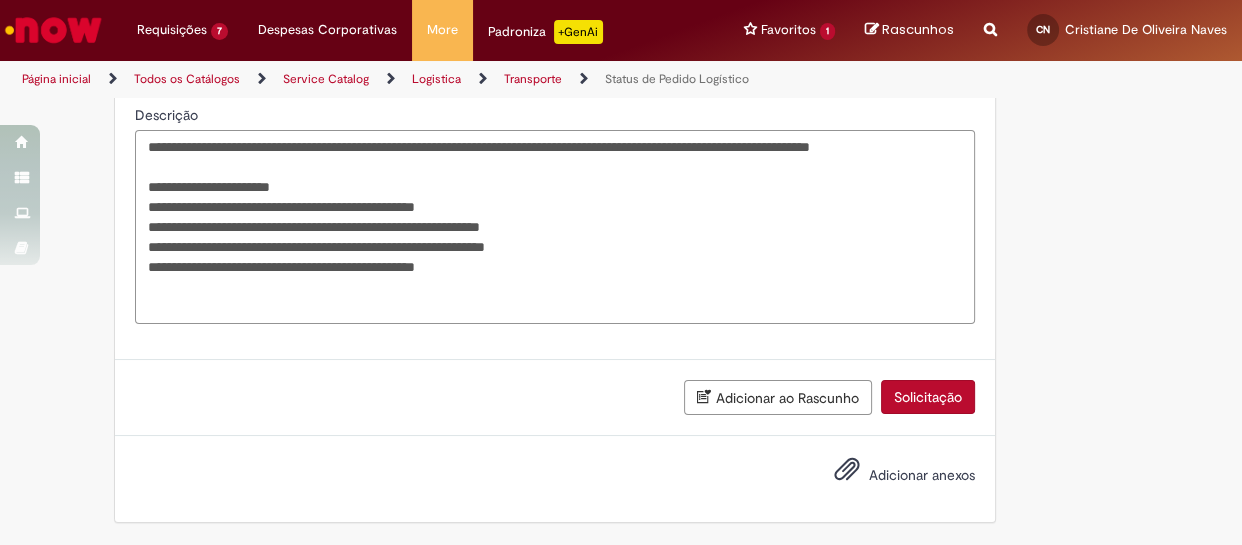 click on "**********" at bounding box center [555, 227] 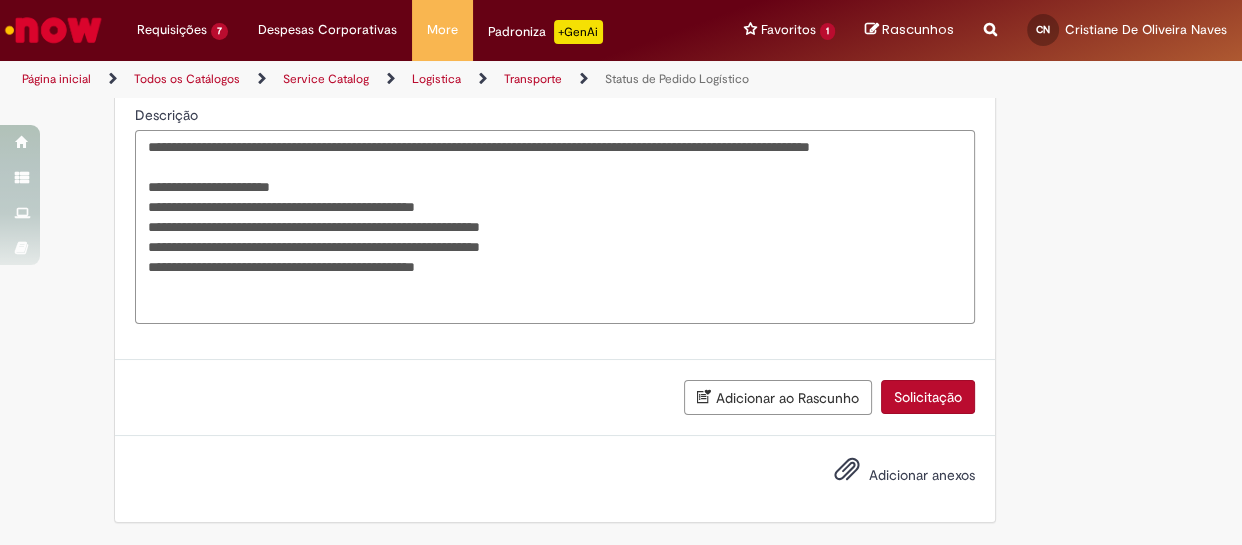 click on "**********" at bounding box center [555, 227] 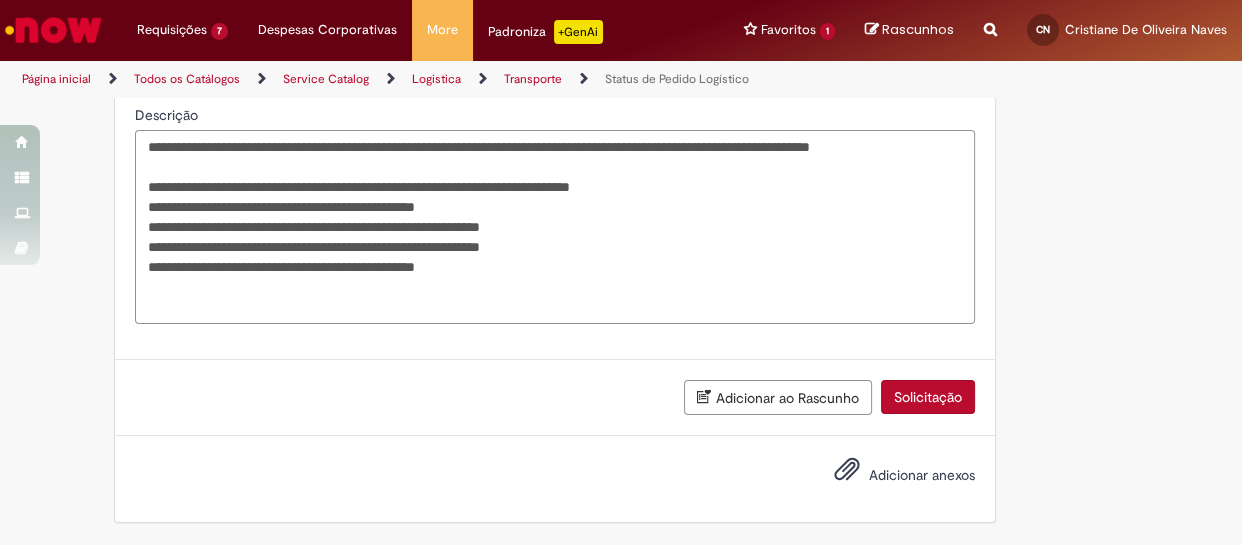 click on "**********" at bounding box center [555, 227] 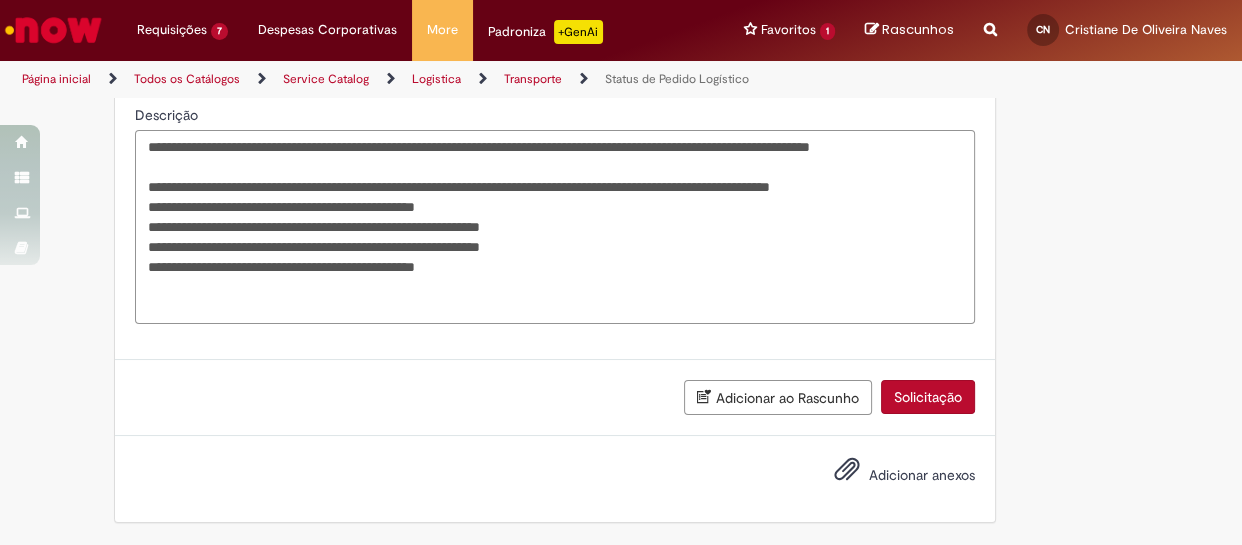drag, startPoint x: 668, startPoint y: 202, endPoint x: 673, endPoint y: 213, distance: 12.083046 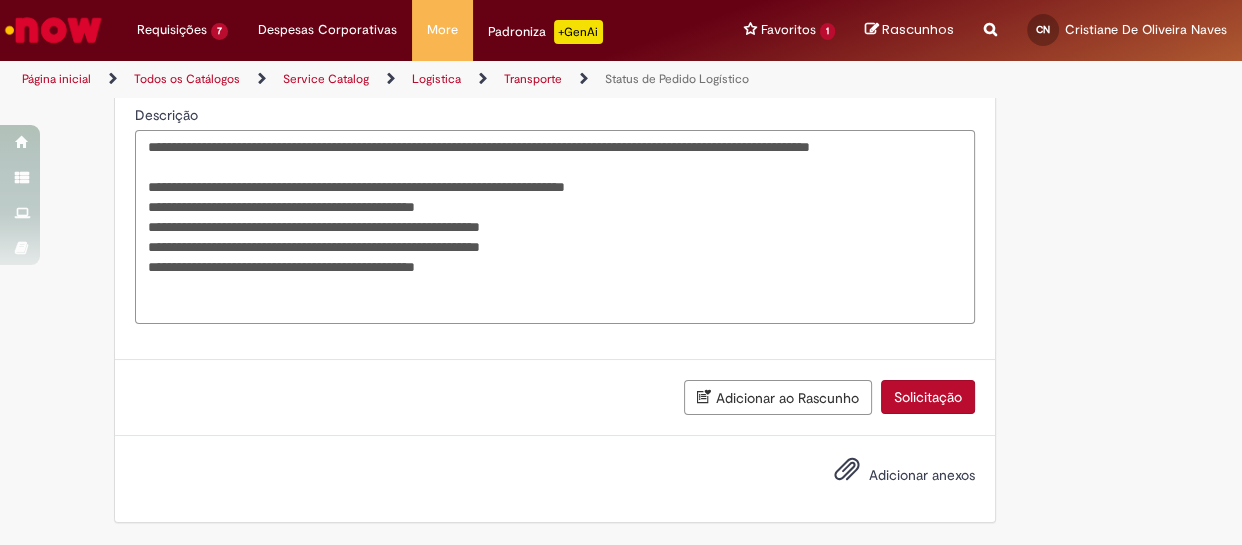 click on "**********" at bounding box center [555, 227] 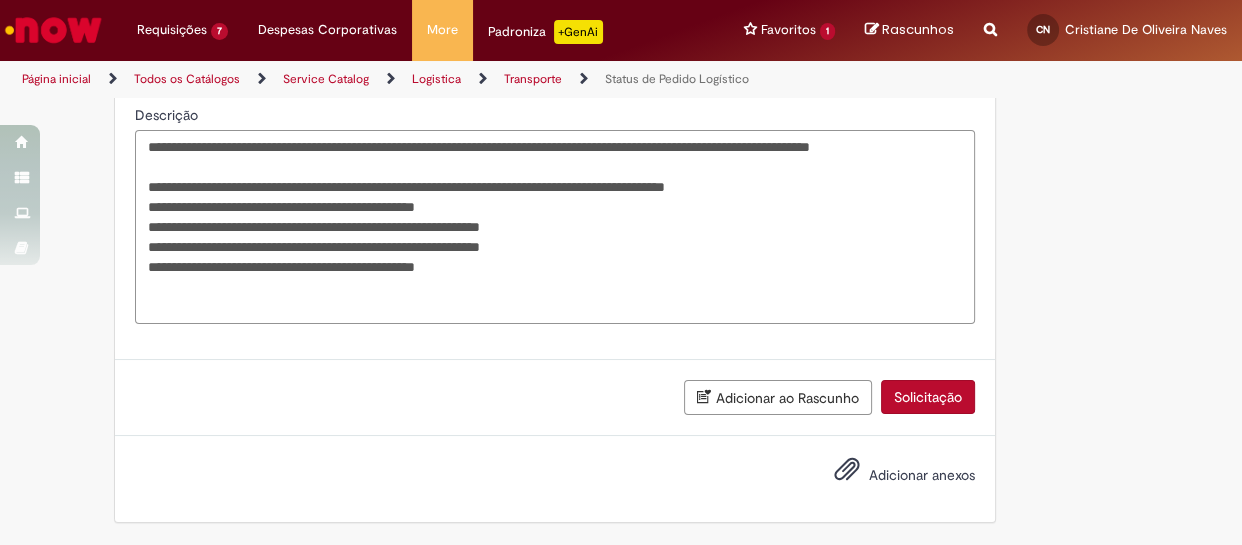 click on "**********" at bounding box center [555, 227] 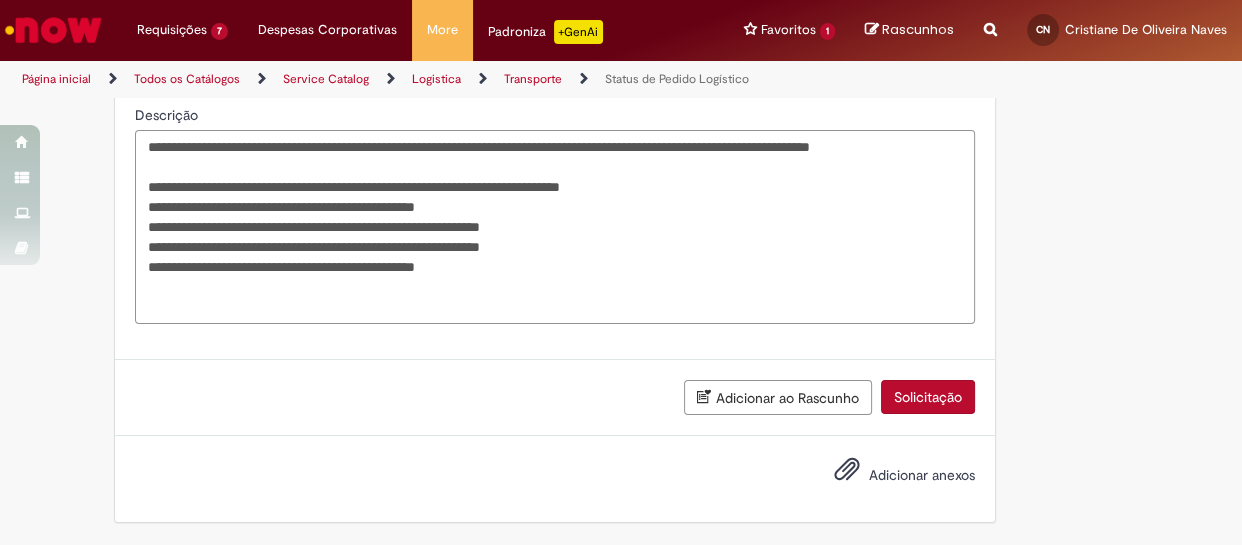 drag, startPoint x: 410, startPoint y: 209, endPoint x: 419, endPoint y: 233, distance: 25.632011 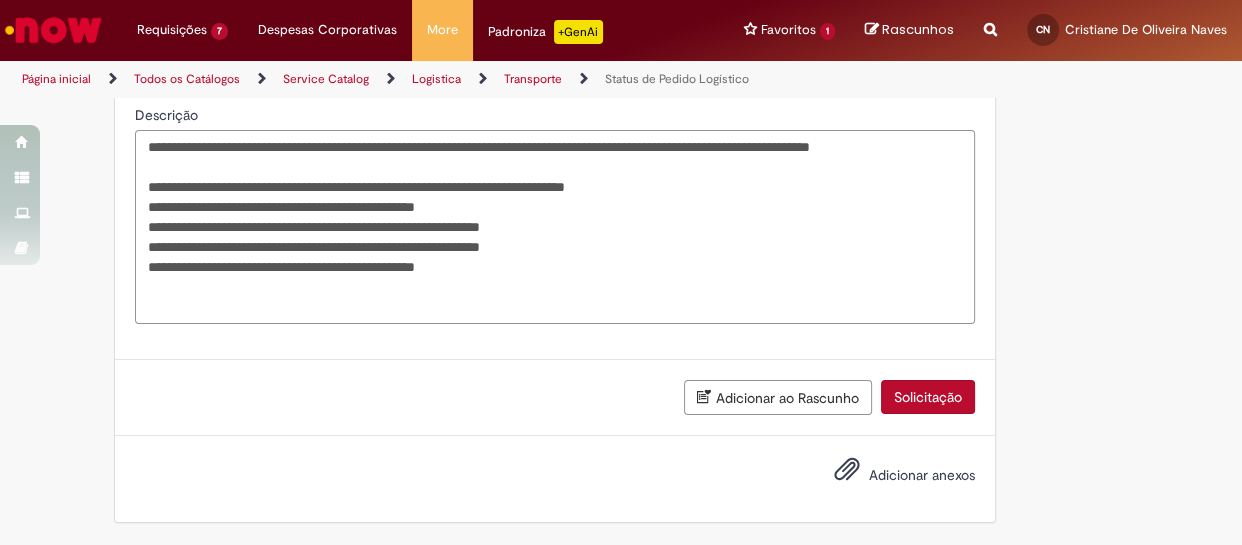 click on "**********" at bounding box center (555, 227) 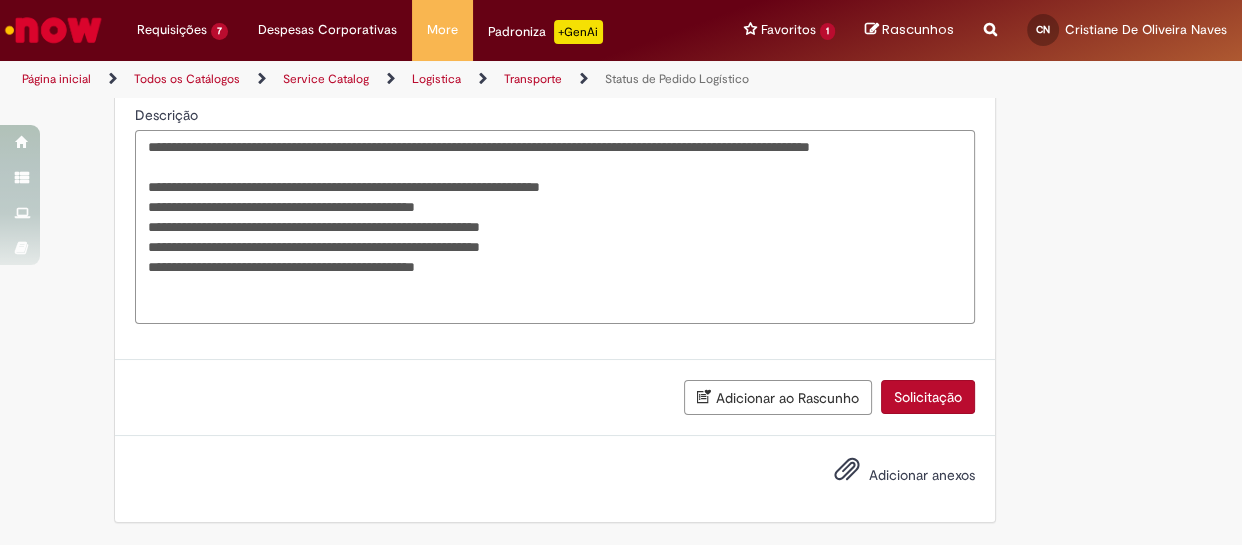 click on "**********" at bounding box center [555, 227] 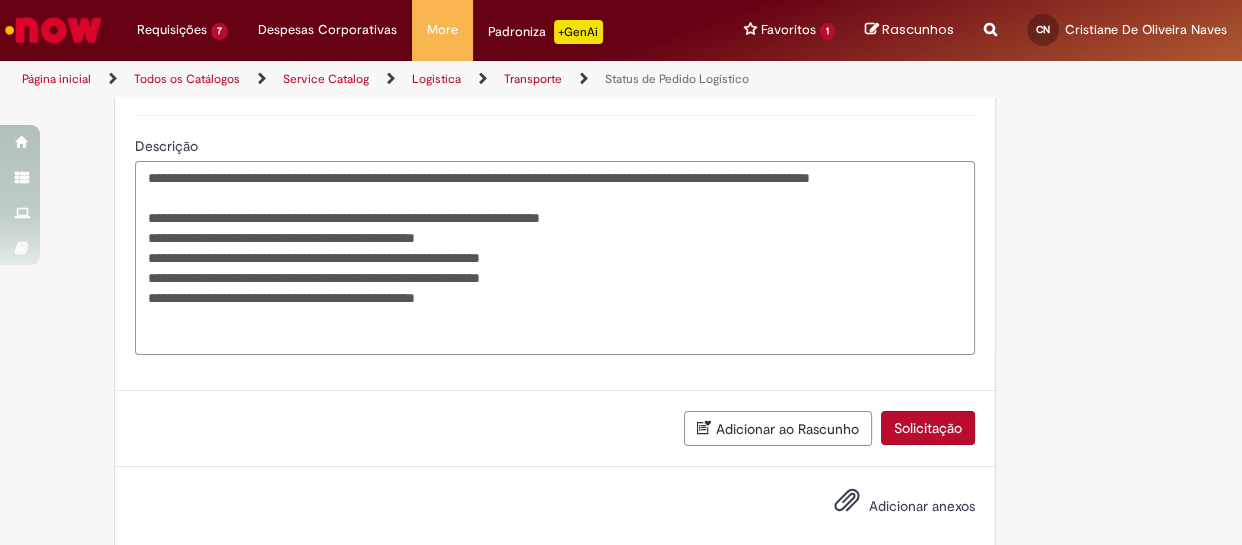 scroll, scrollTop: 583, scrollLeft: 0, axis: vertical 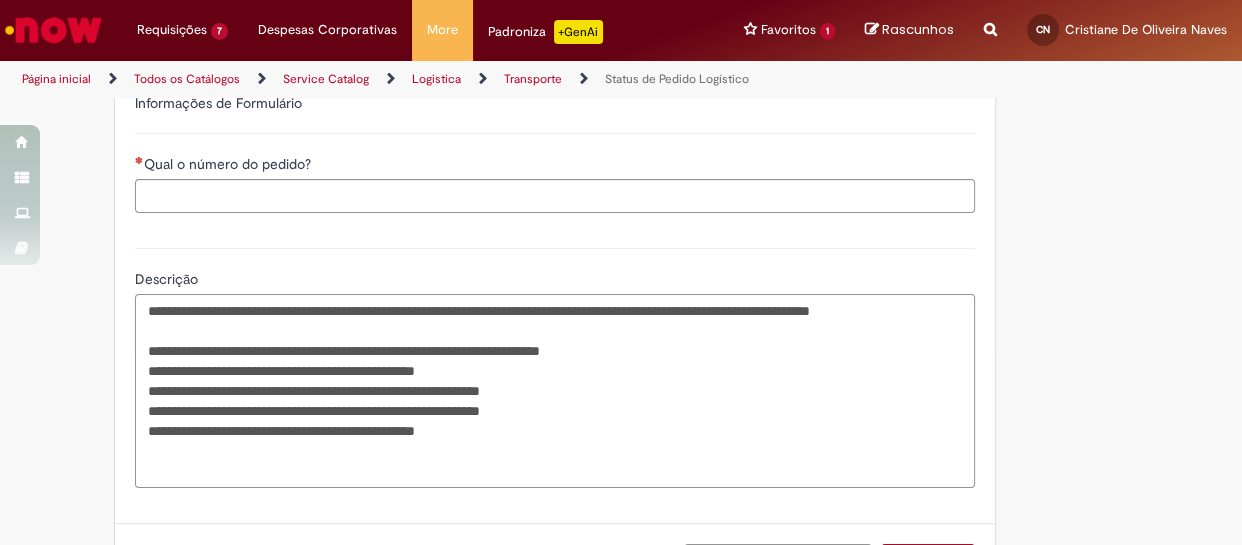 drag, startPoint x: 510, startPoint y: 411, endPoint x: 580, endPoint y: 414, distance: 70.064255 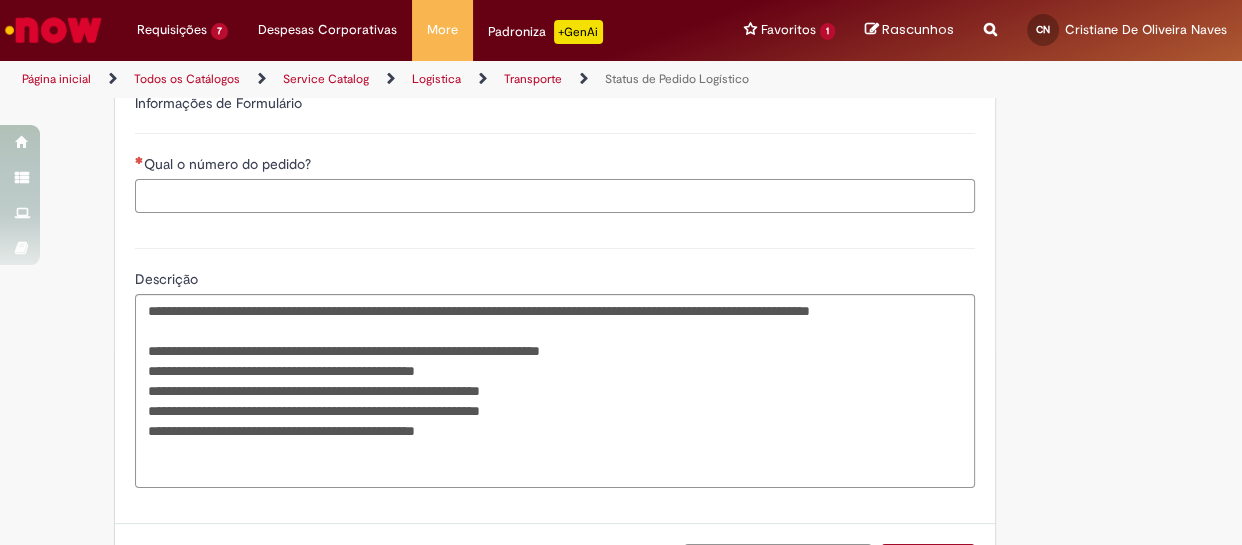 click on "Qual o número do pedido?" at bounding box center (555, 196) 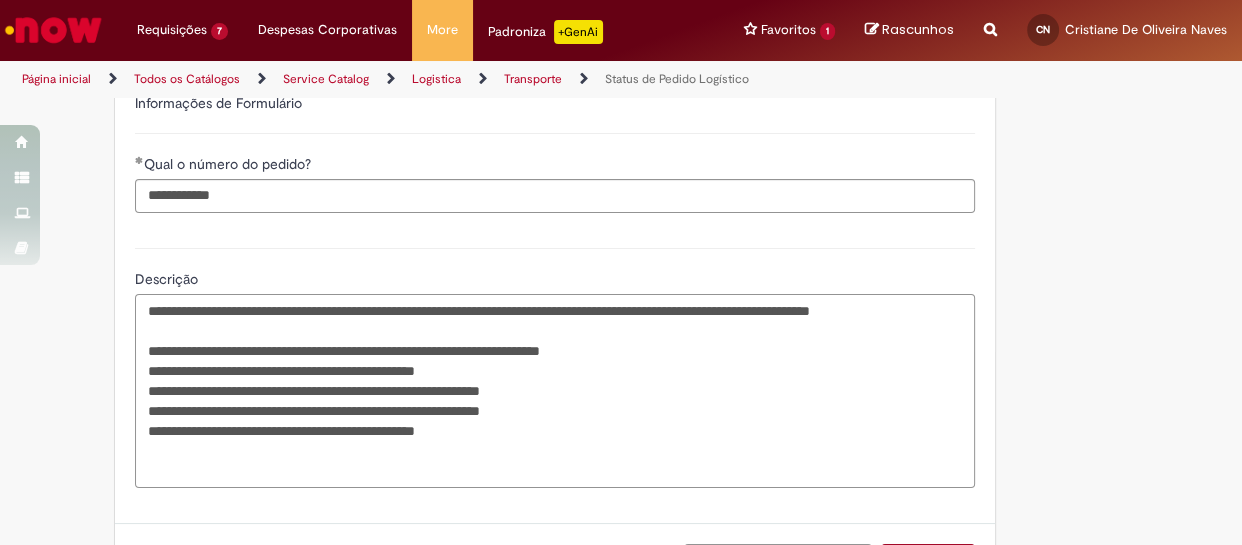 drag, startPoint x: 570, startPoint y: 431, endPoint x: 506, endPoint y: 428, distance: 64.070274 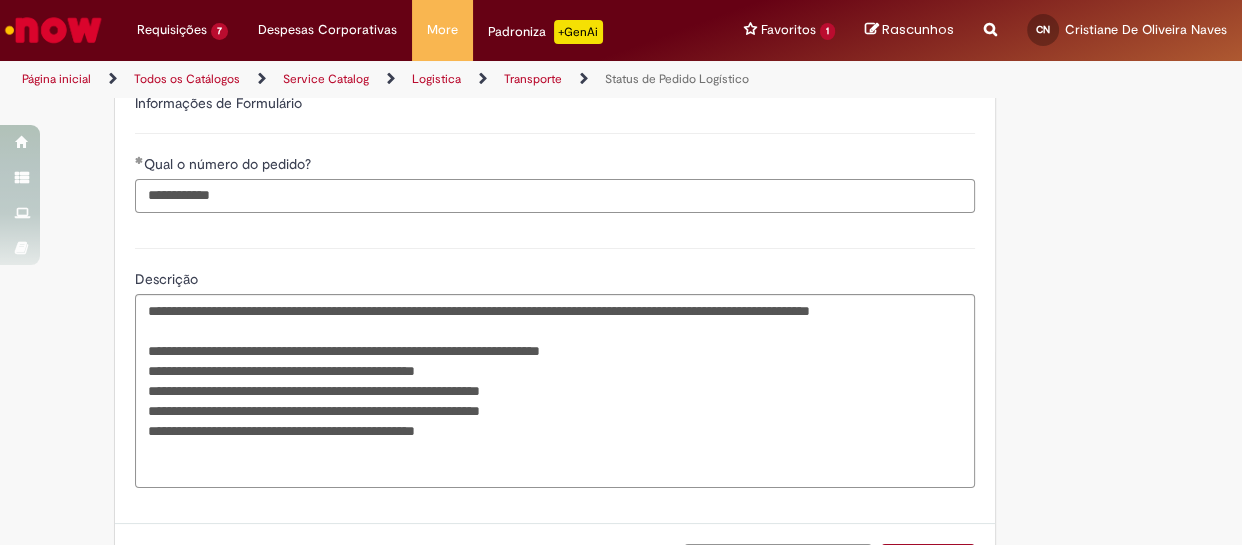 click on "**********" at bounding box center (555, 196) 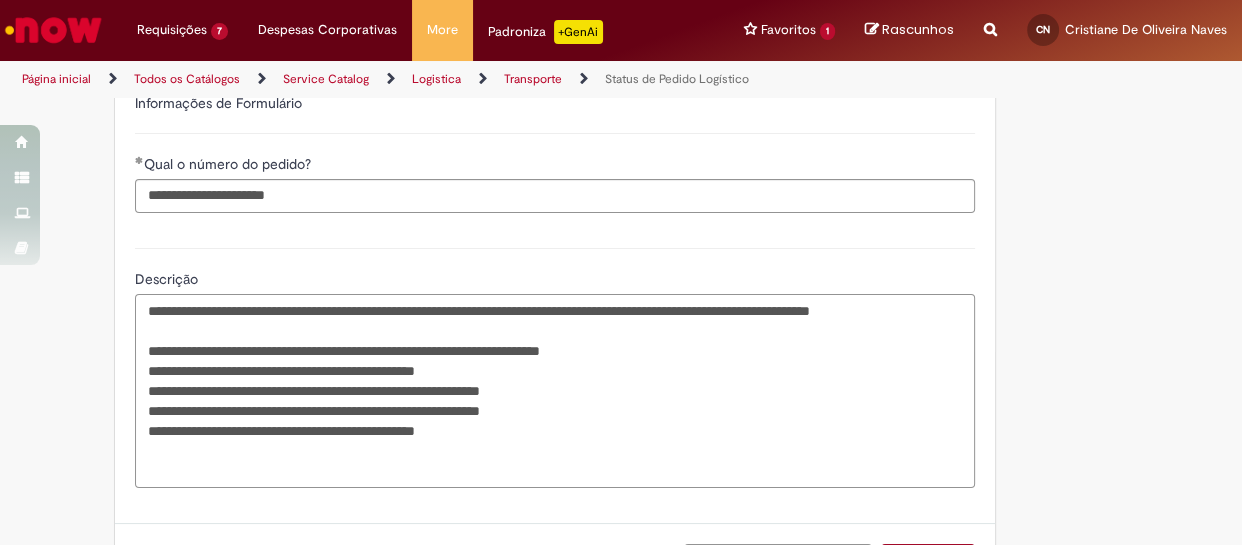 drag, startPoint x: 575, startPoint y: 443, endPoint x: 503, endPoint y: 449, distance: 72.249565 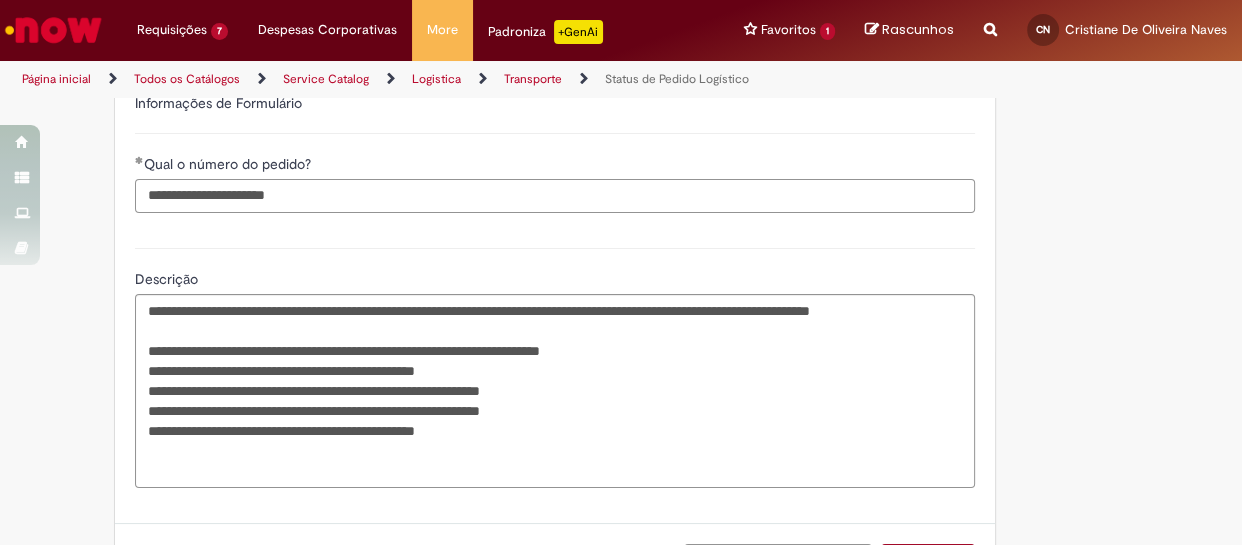click on "**********" at bounding box center [555, 196] 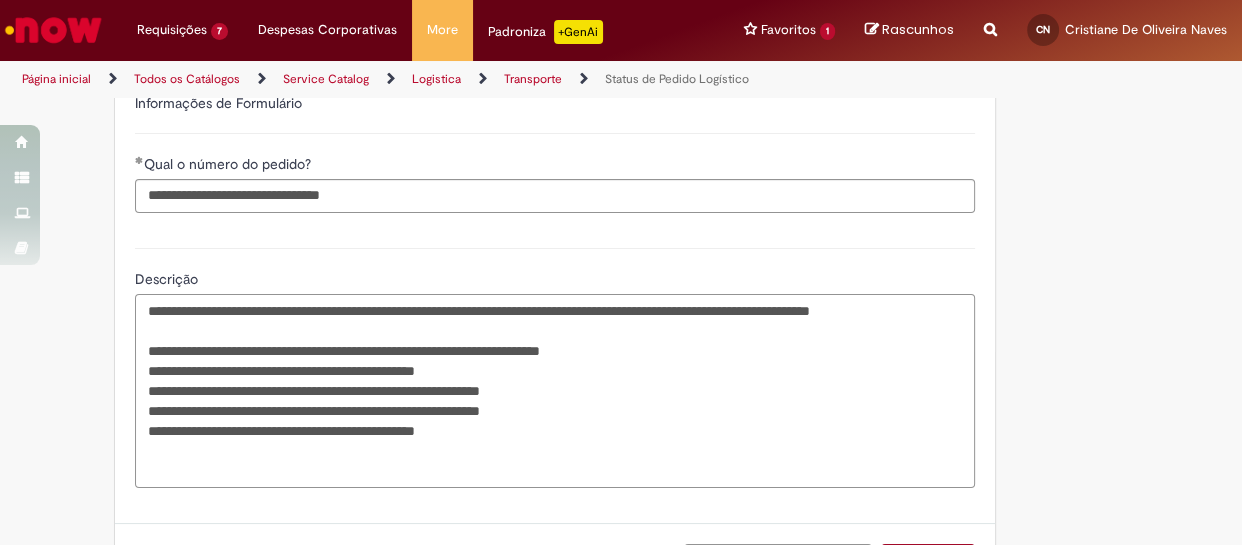 drag, startPoint x: 583, startPoint y: 467, endPoint x: 505, endPoint y: 470, distance: 78.05767 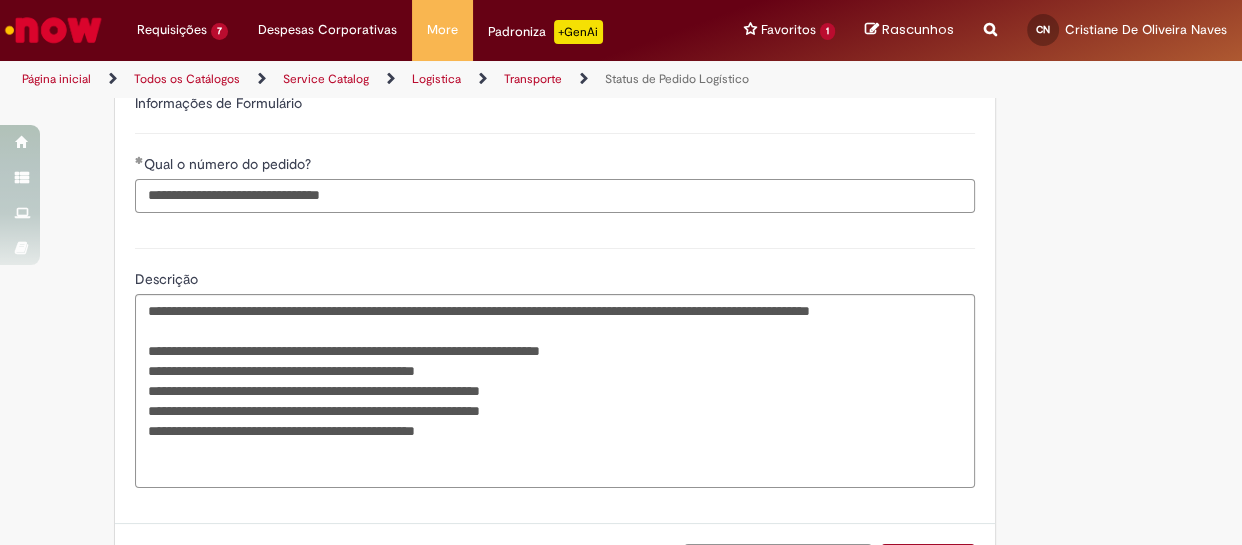 click on "**********" at bounding box center [555, 196] 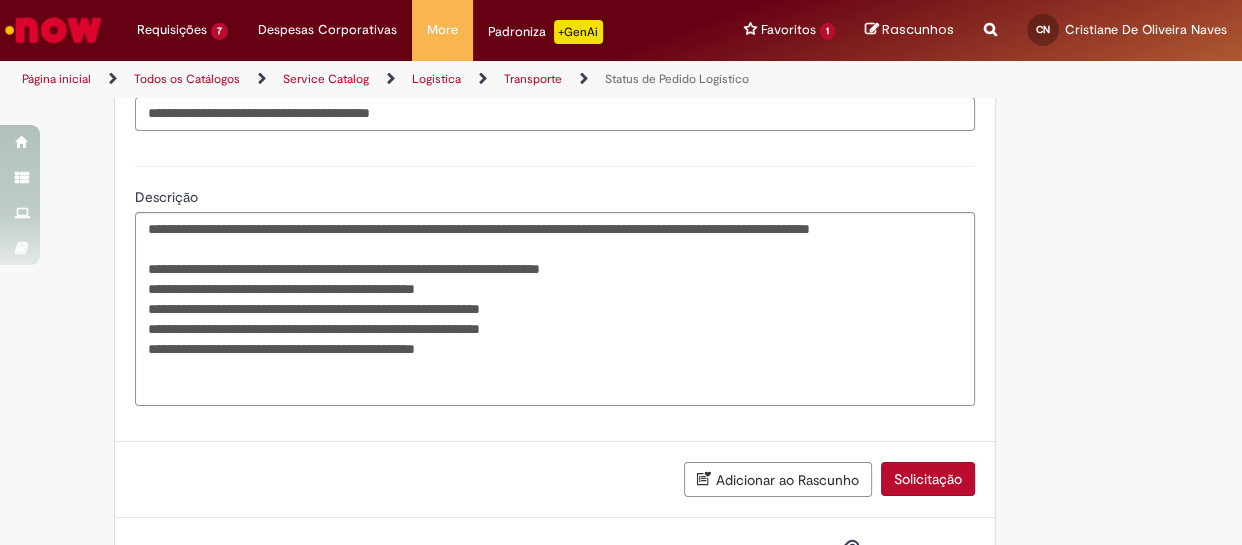 scroll, scrollTop: 765, scrollLeft: 0, axis: vertical 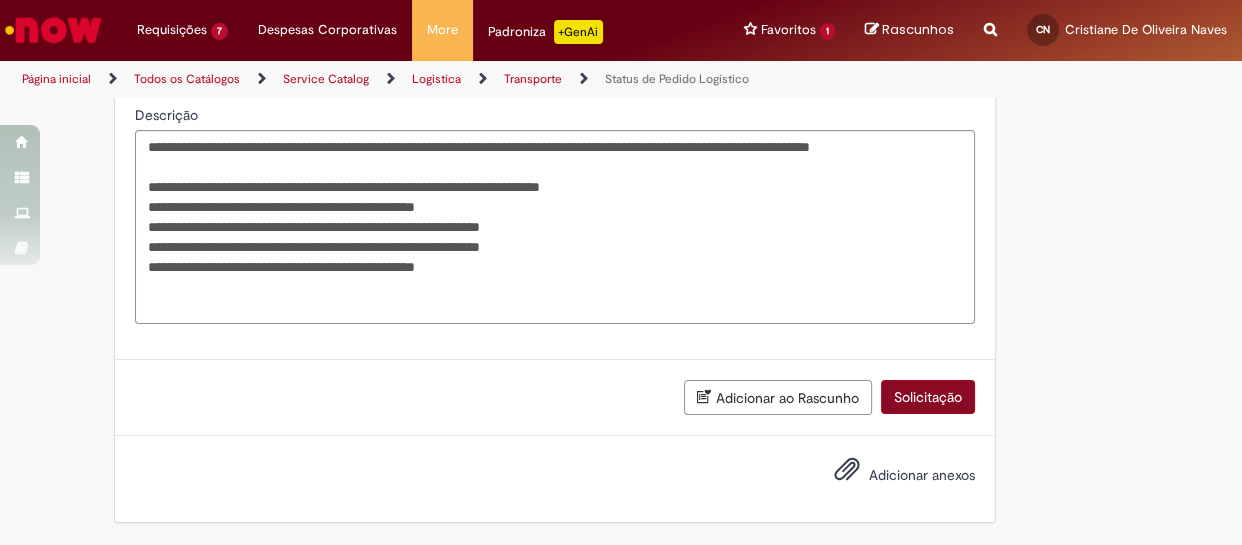 type on "**********" 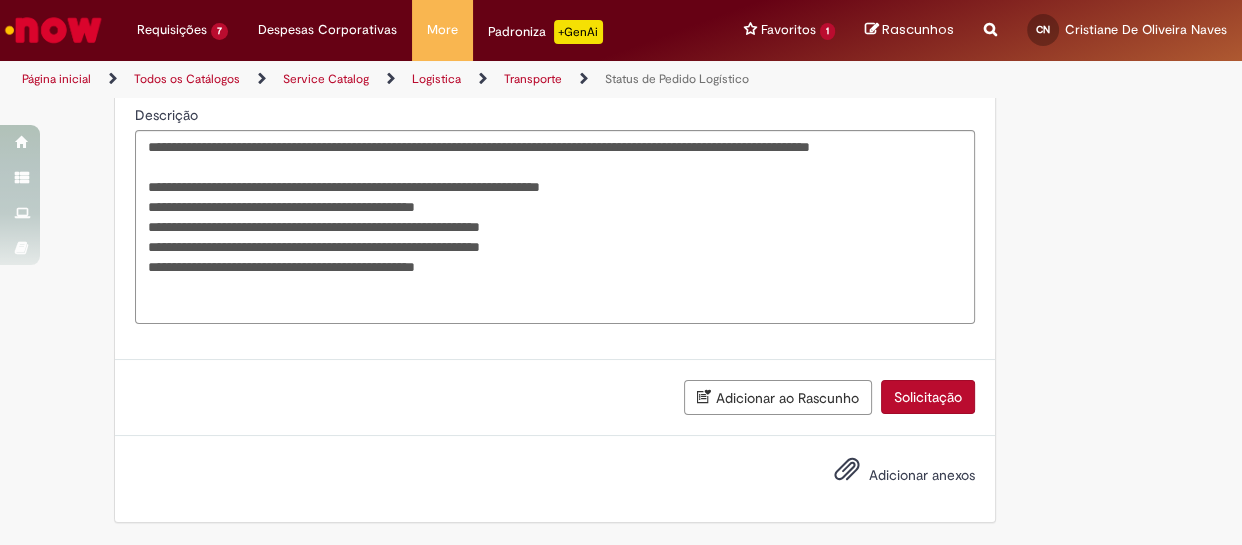 click on "Solicitação" at bounding box center (928, 397) 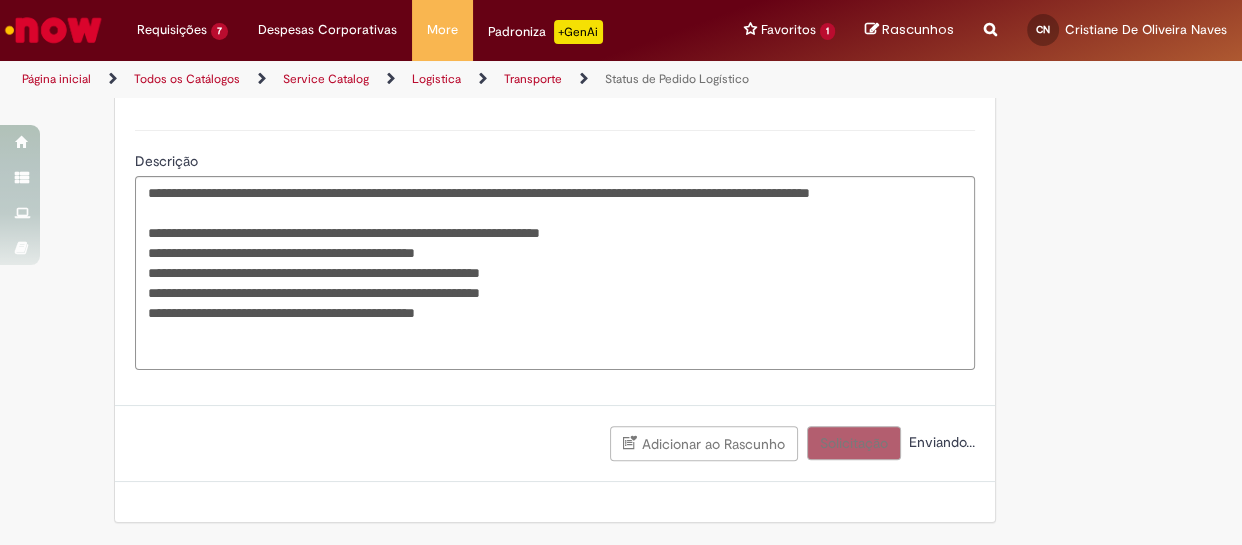 scroll, scrollTop: 719, scrollLeft: 0, axis: vertical 